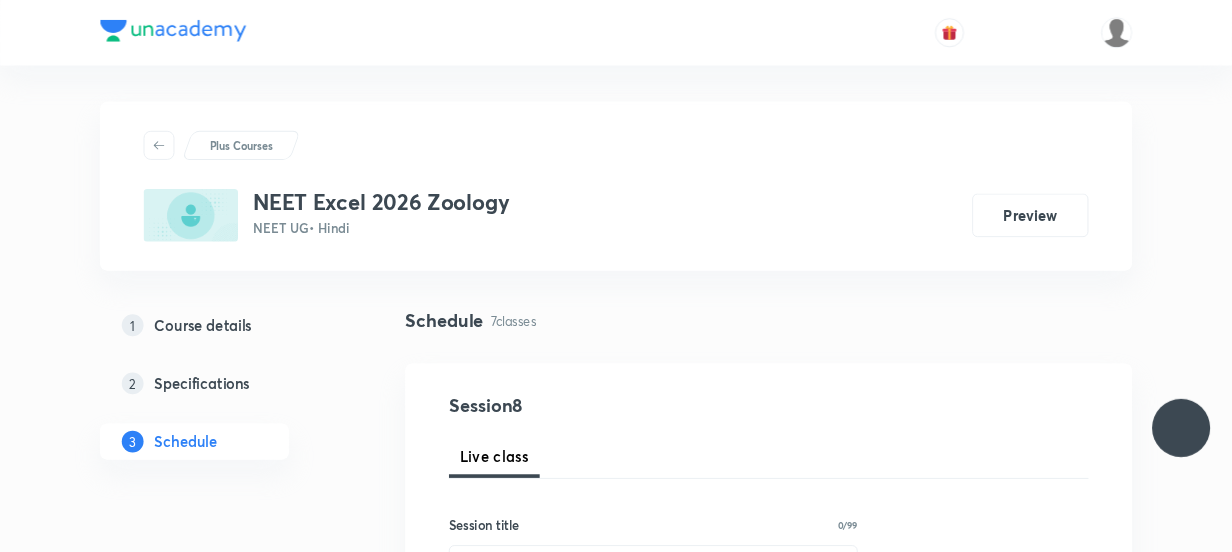 scroll, scrollTop: 0, scrollLeft: 0, axis: both 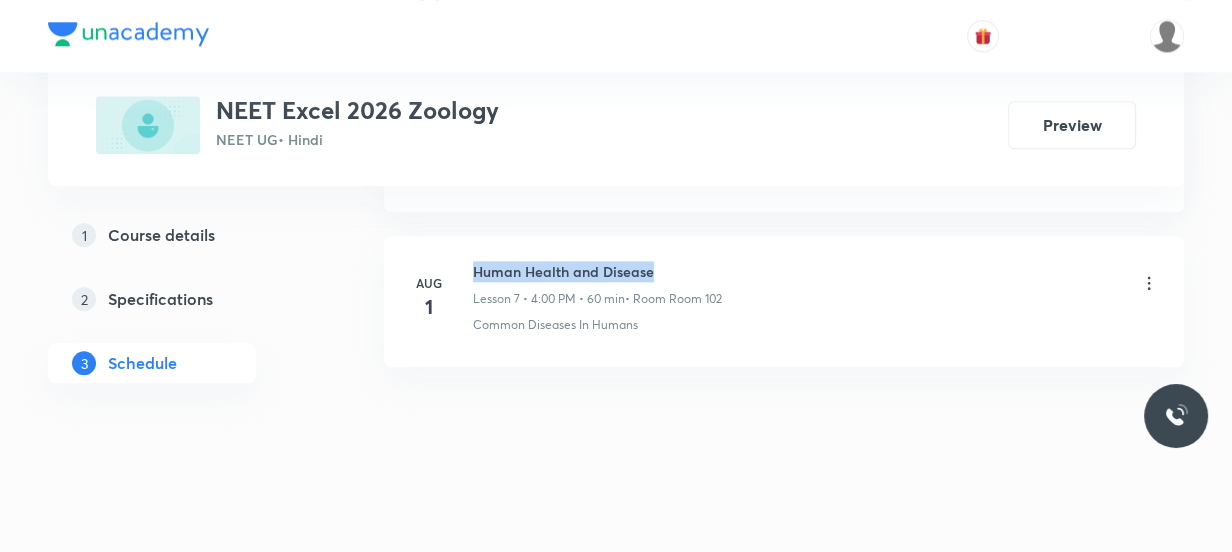 drag, startPoint x: 660, startPoint y: 266, endPoint x: 475, endPoint y: 255, distance: 185.32674 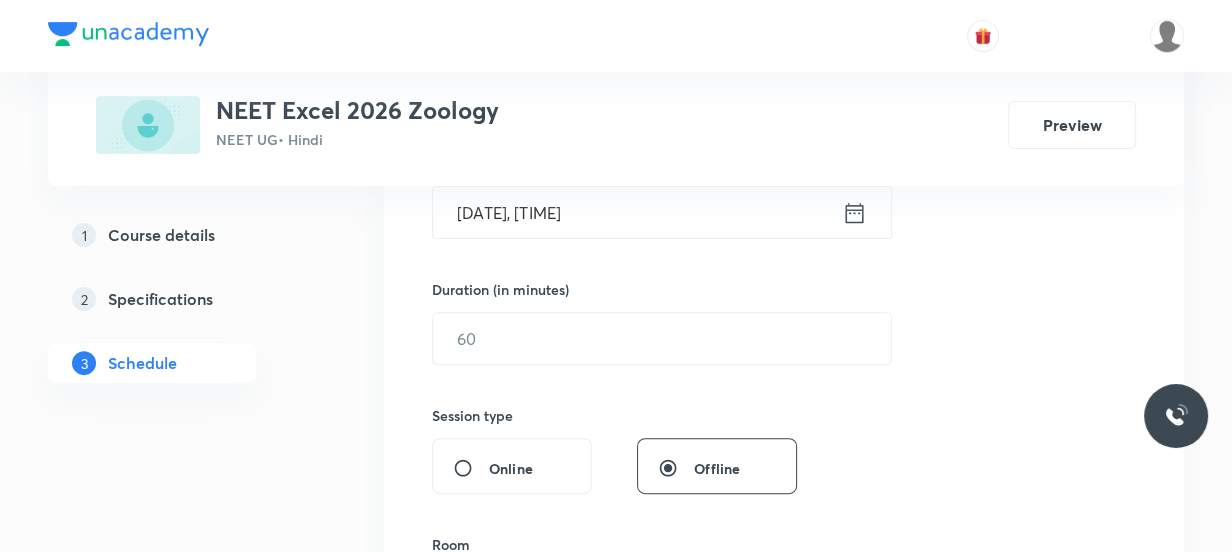 scroll, scrollTop: 0, scrollLeft: 0, axis: both 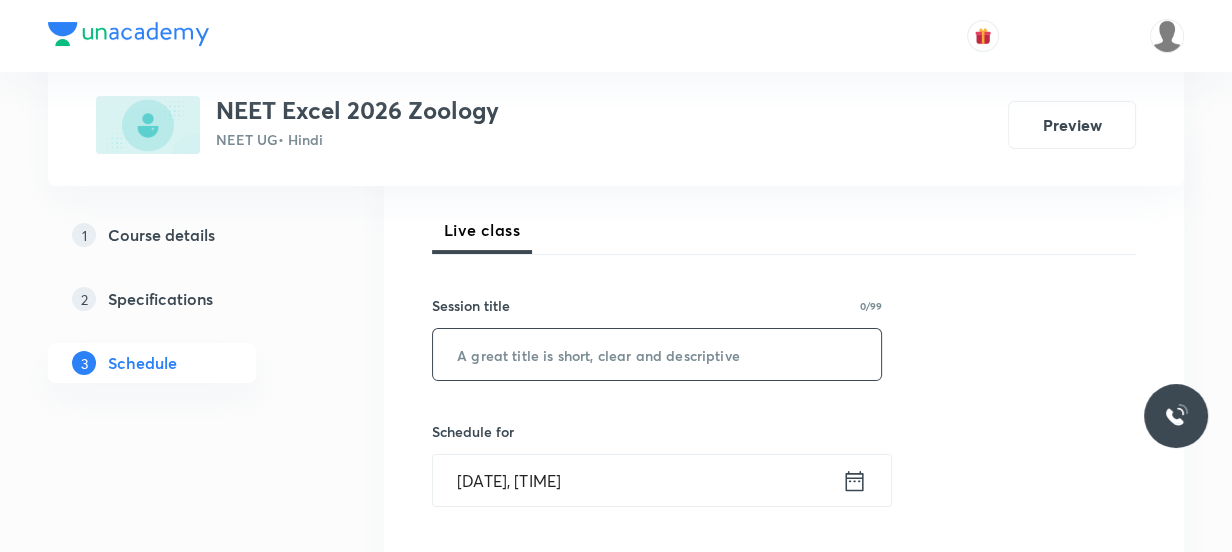 click at bounding box center (657, 354) 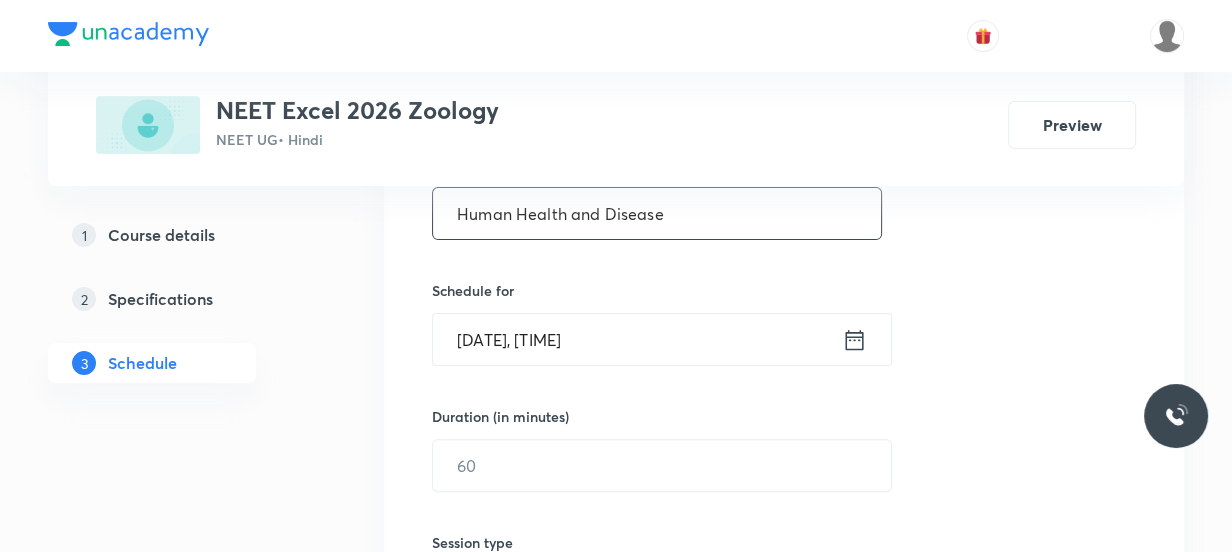 scroll, scrollTop: 454, scrollLeft: 0, axis: vertical 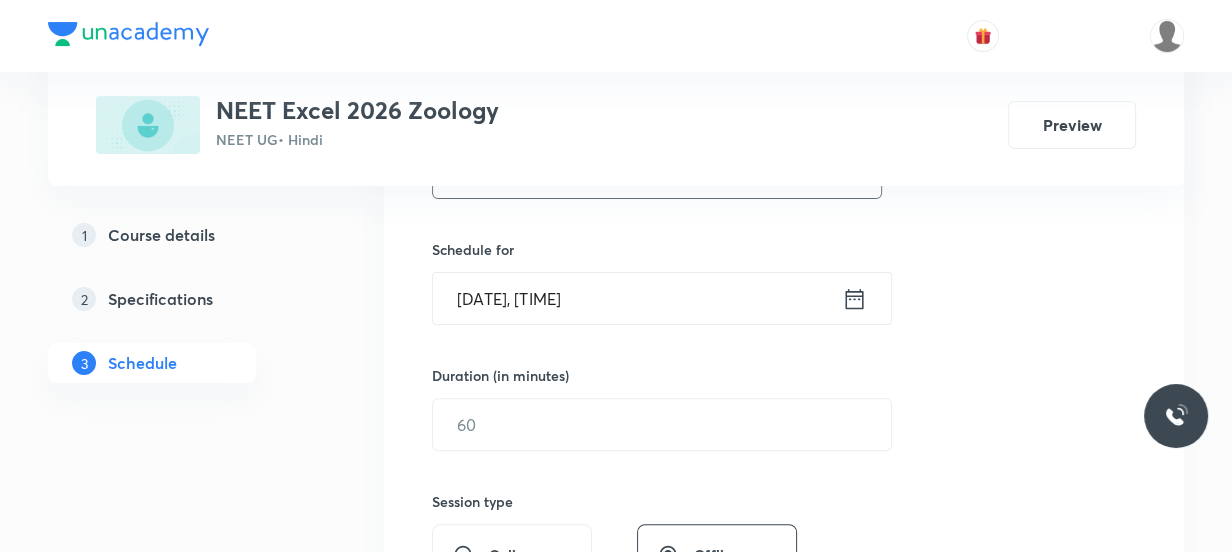 type on "Human Health and Disease" 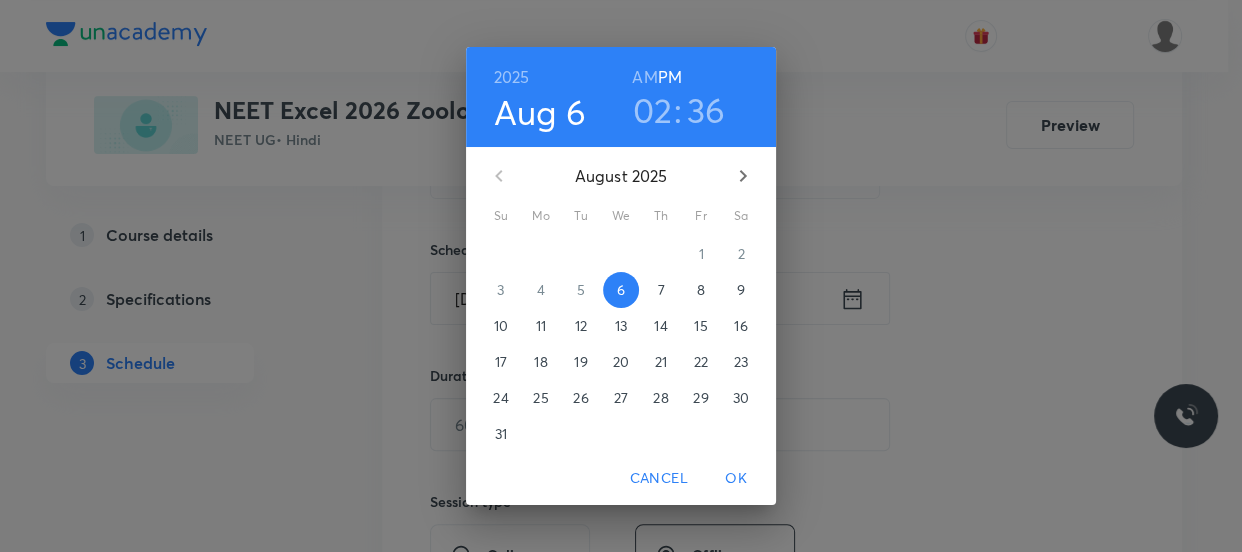click on "02" at bounding box center [653, 110] 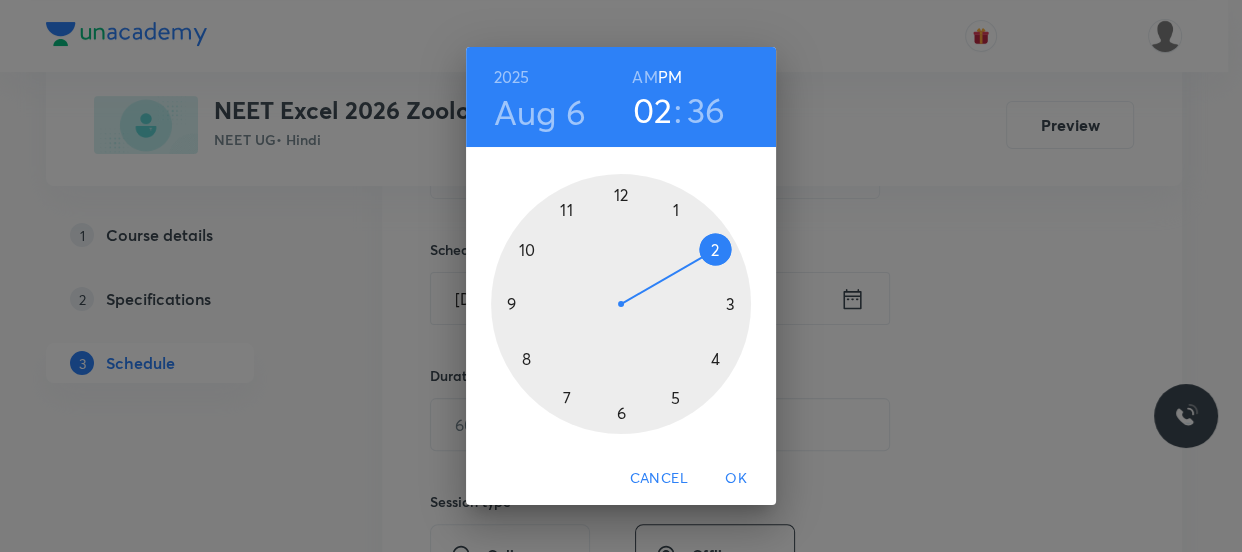 click at bounding box center [621, 304] 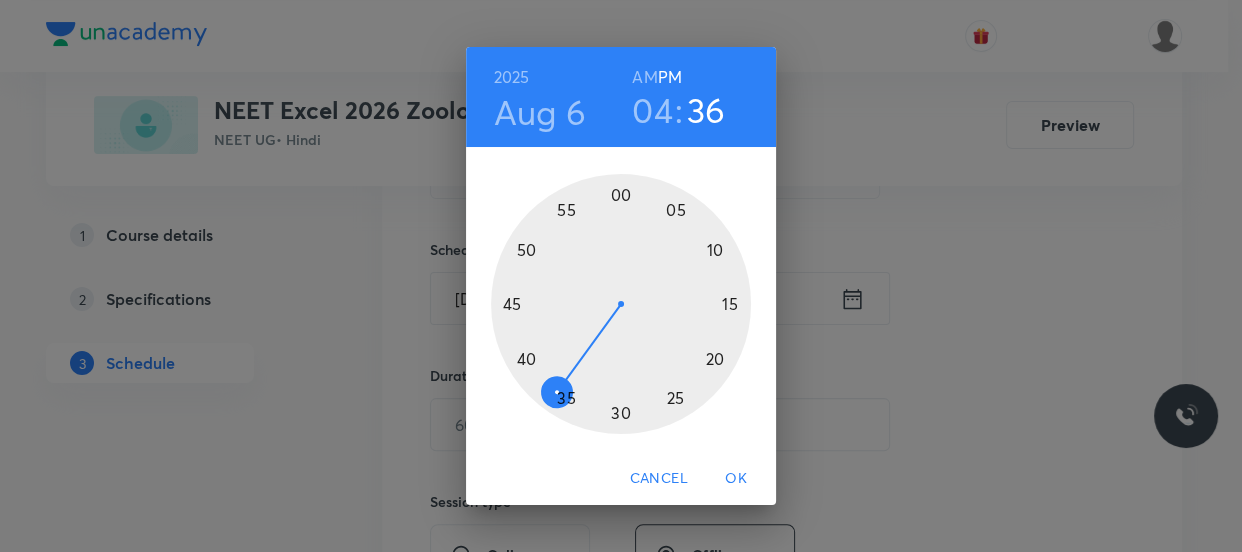click at bounding box center (621, 304) 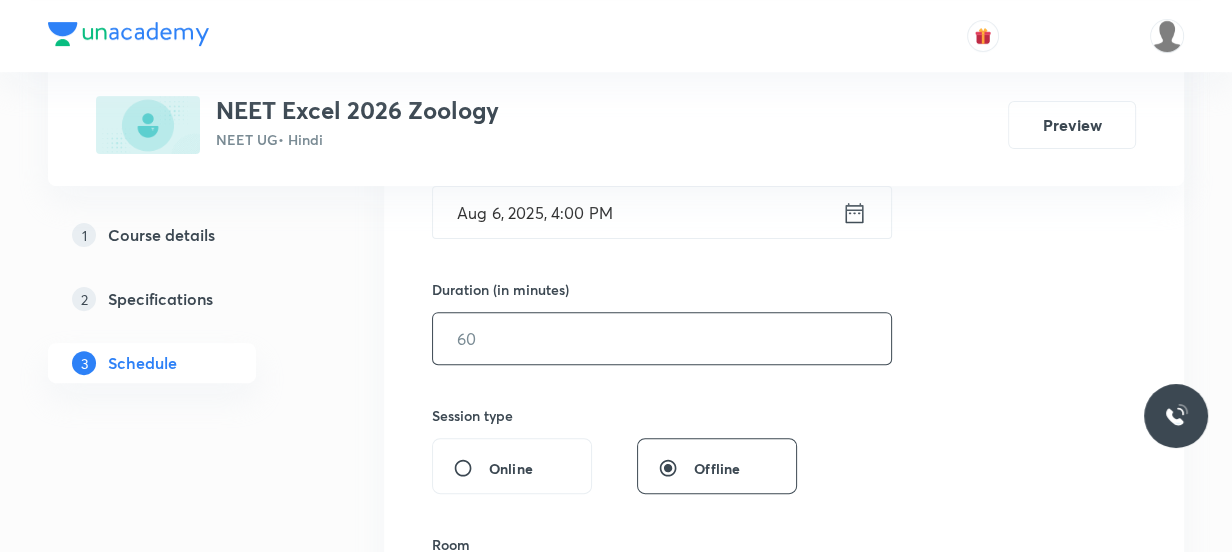 scroll, scrollTop: 545, scrollLeft: 0, axis: vertical 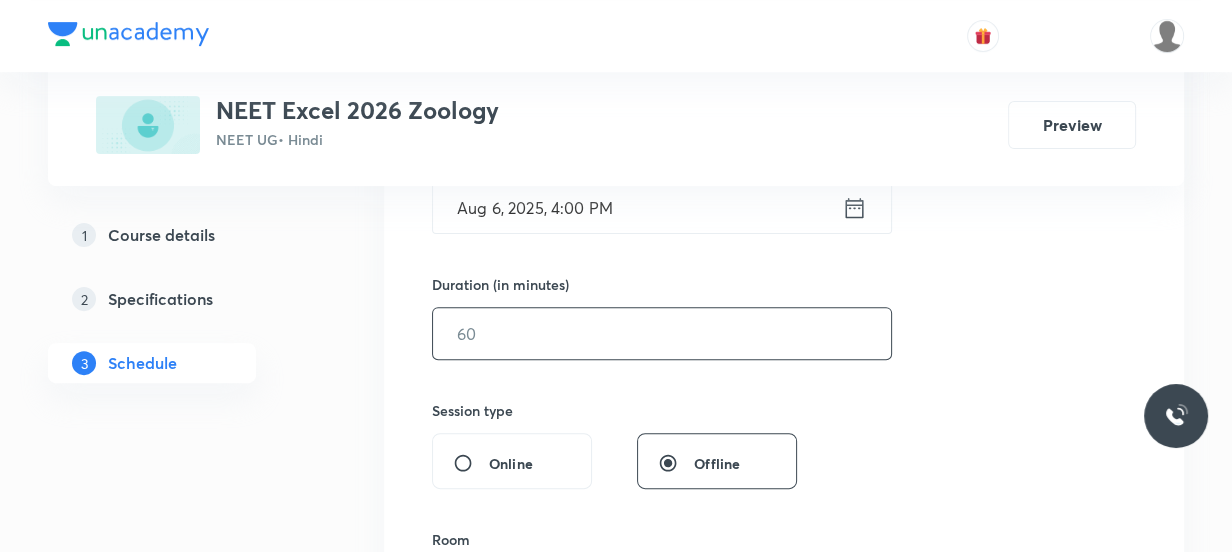 click at bounding box center [662, 333] 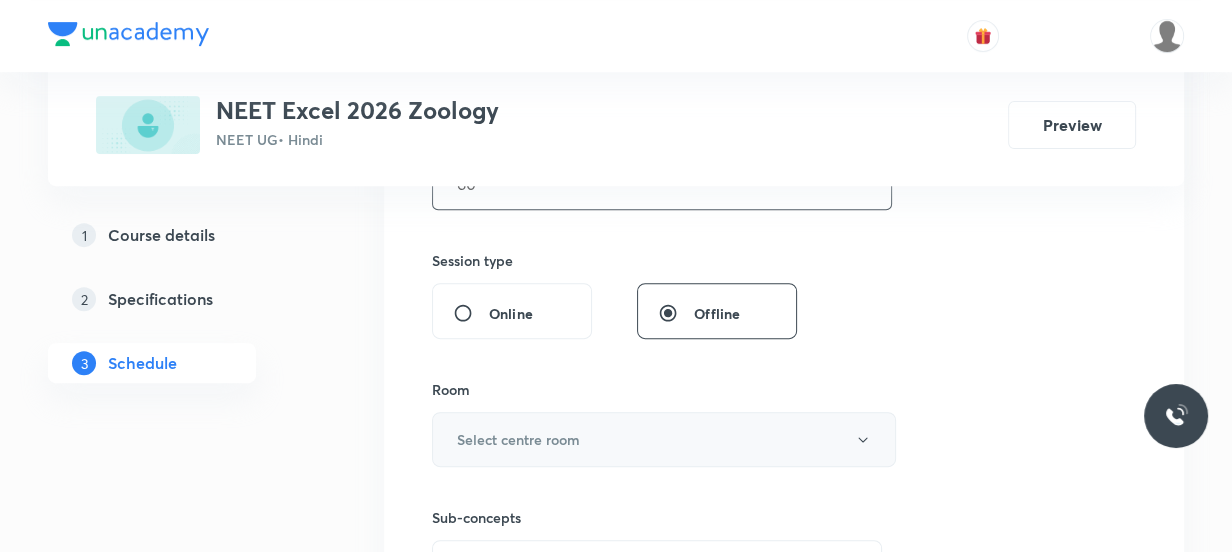 scroll, scrollTop: 727, scrollLeft: 0, axis: vertical 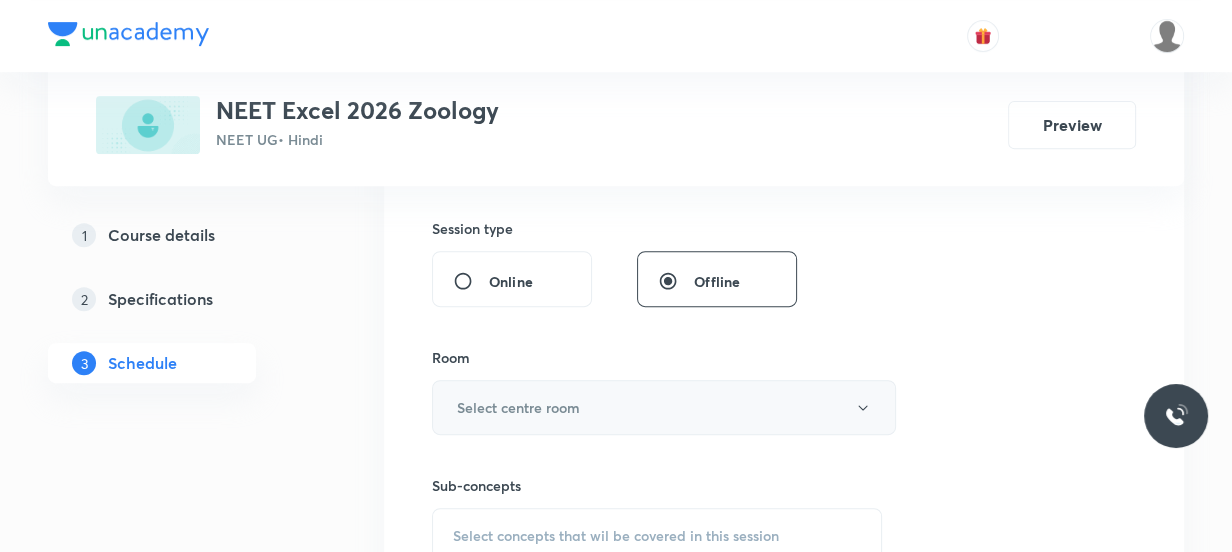 type on "60" 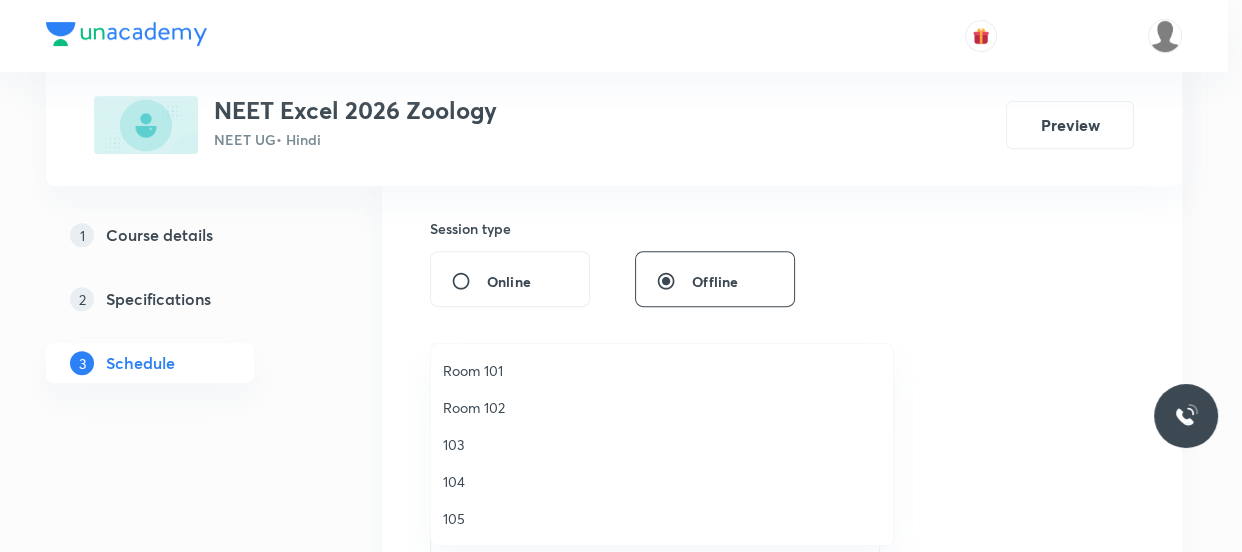 click on "Room 101" at bounding box center (662, 370) 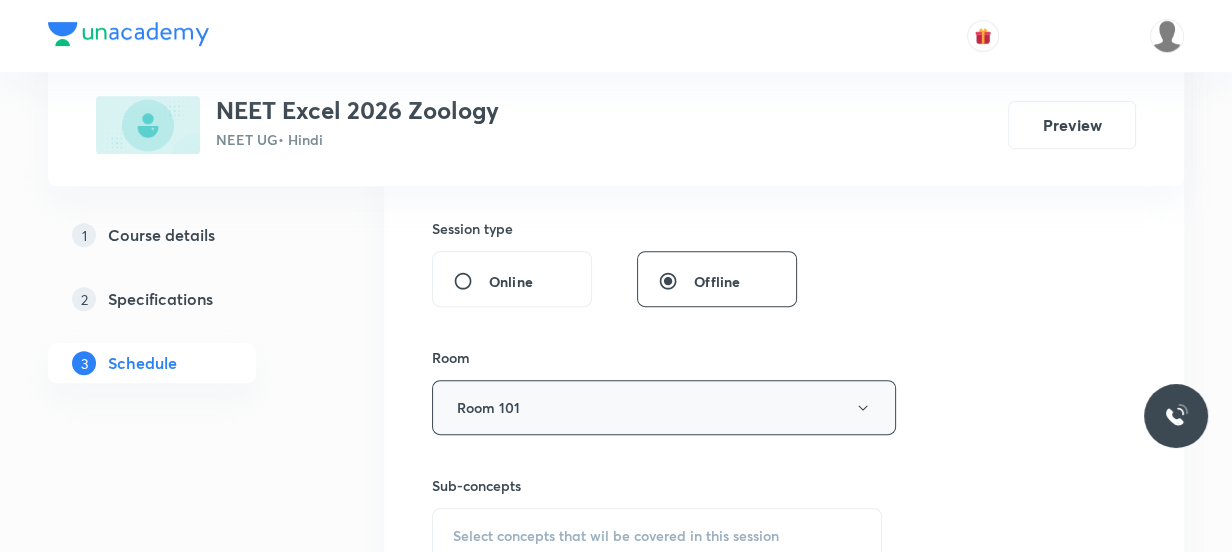 click on "Room 101" at bounding box center (664, 407) 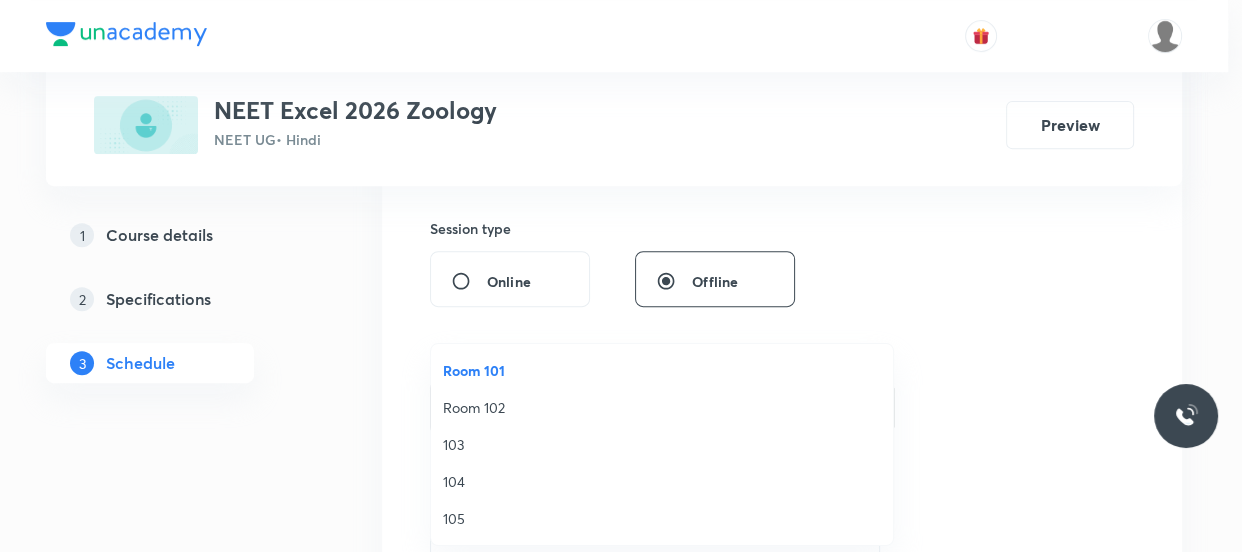 click on "Room 102" at bounding box center (662, 407) 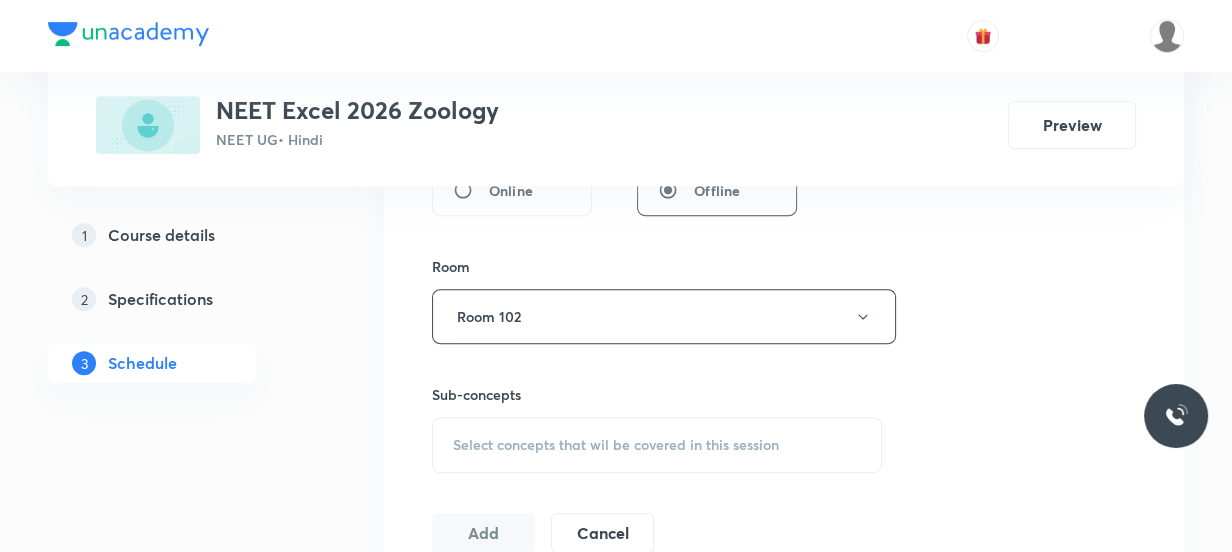 click on "Select concepts that wil be covered in this session" at bounding box center (657, 445) 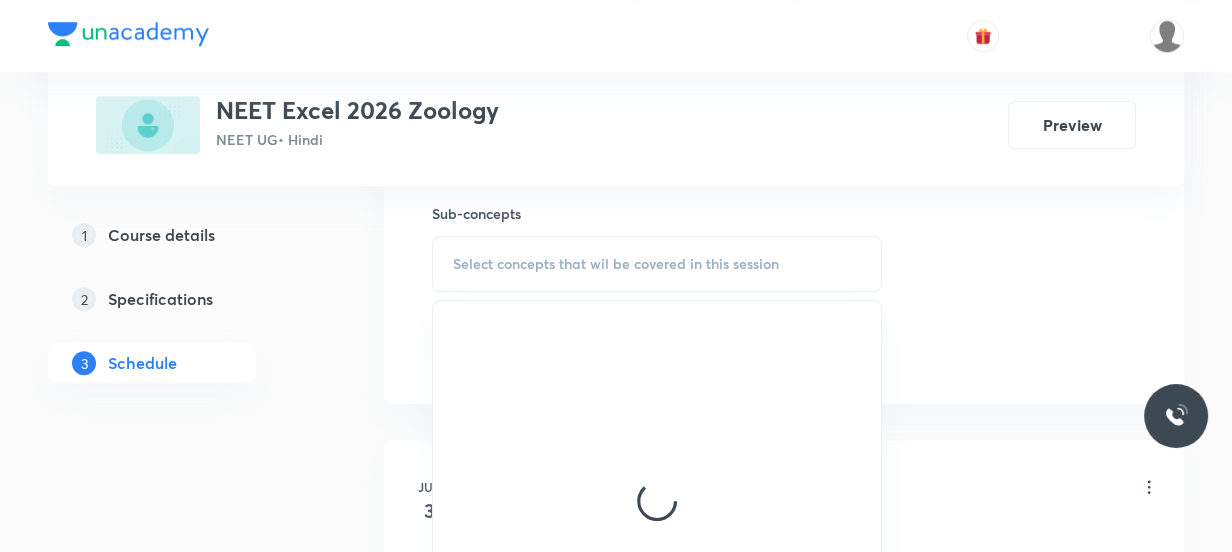 scroll, scrollTop: 1000, scrollLeft: 0, axis: vertical 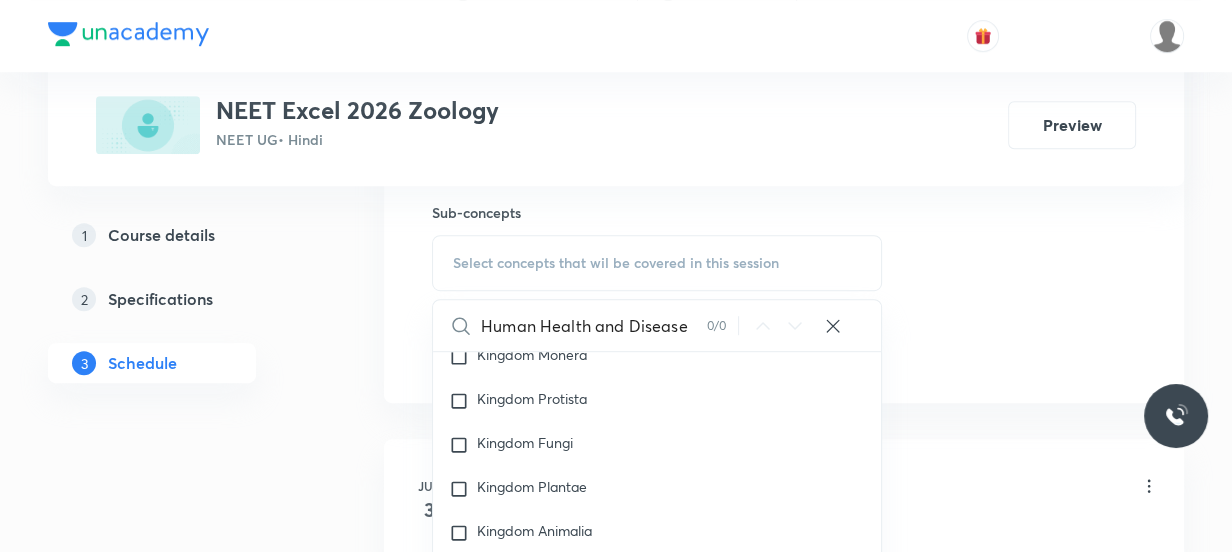 click on "Human Health and Disease" at bounding box center [593, 325] 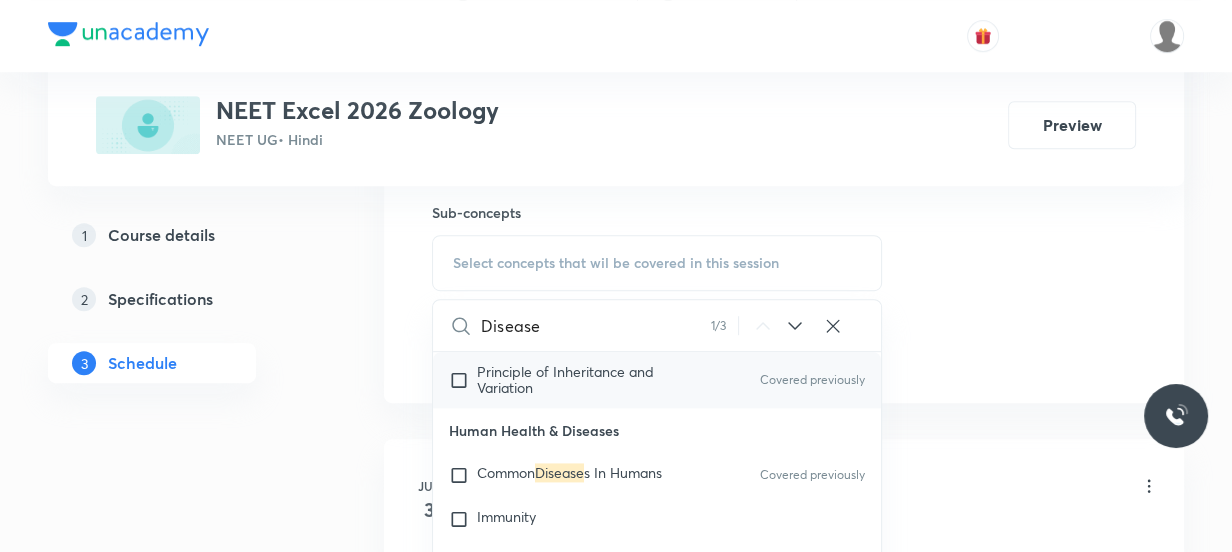 scroll, scrollTop: 16310, scrollLeft: 0, axis: vertical 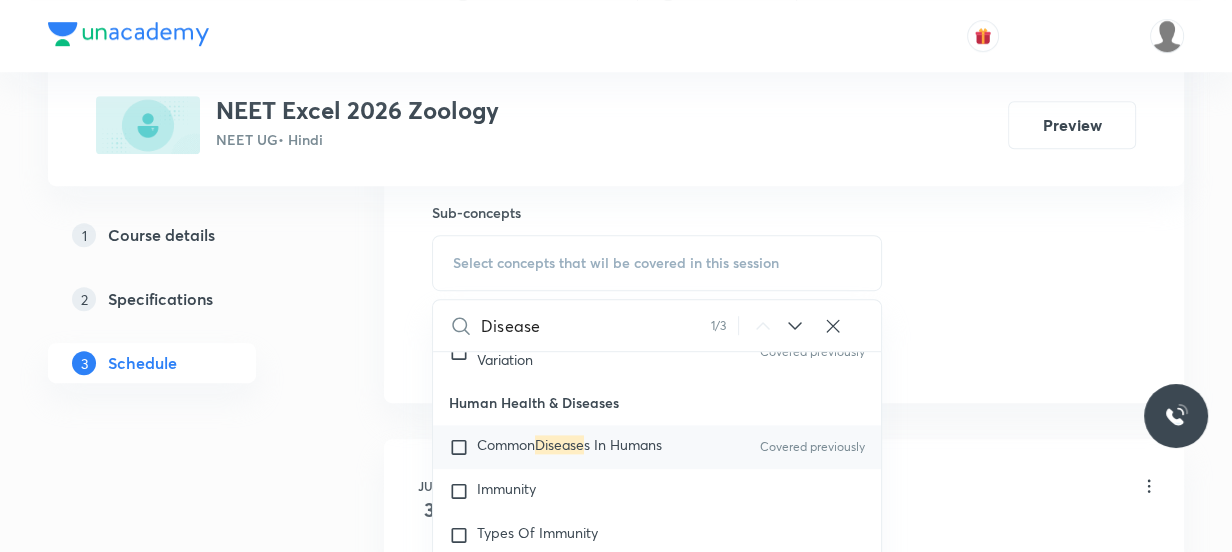 type on "Disease" 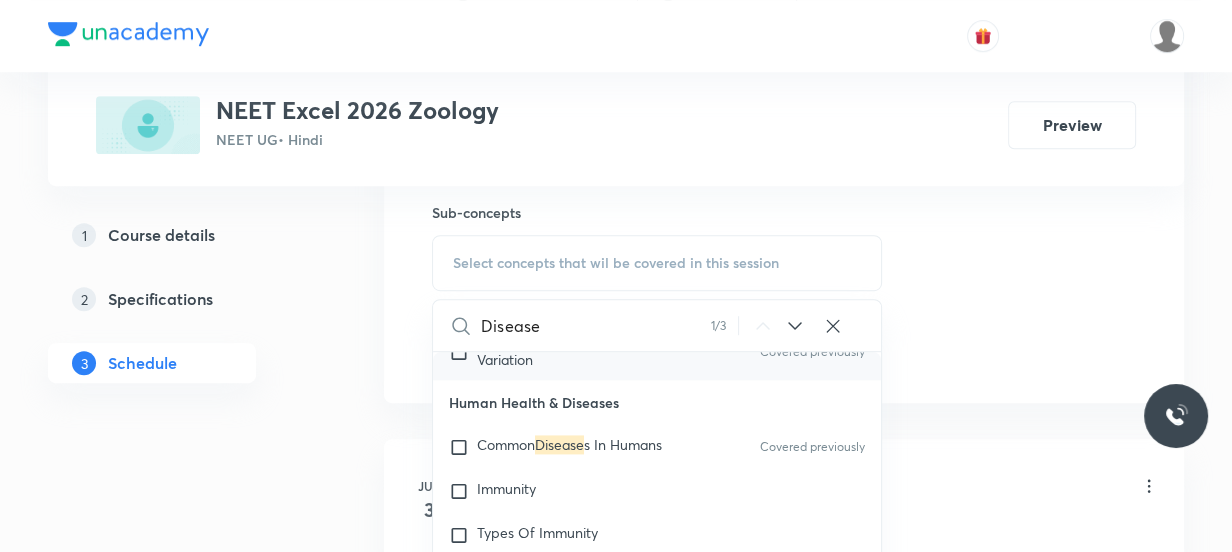 checkbox on "true" 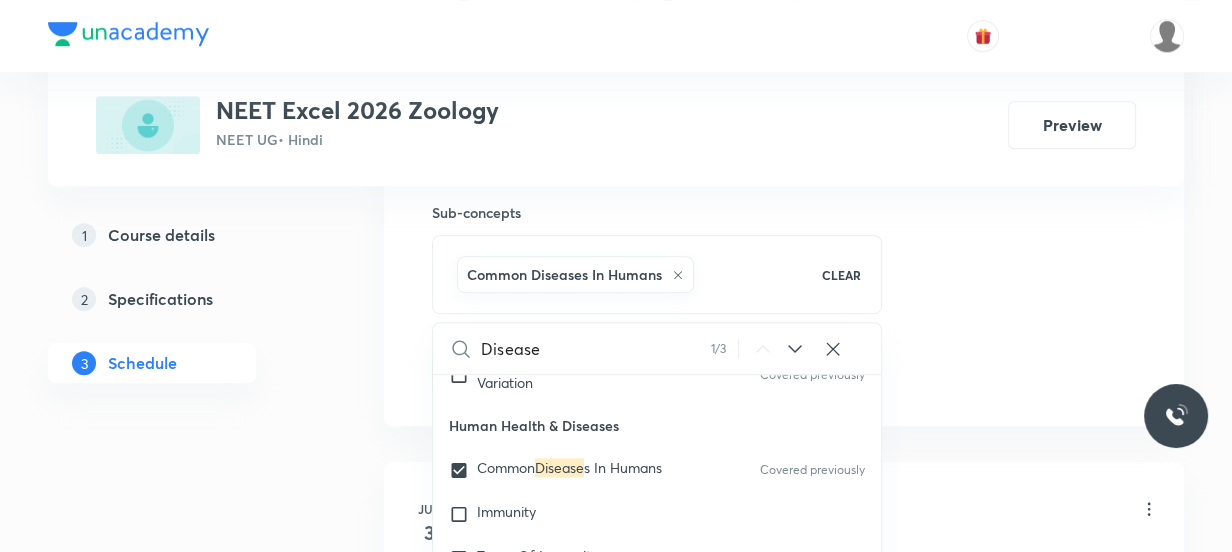 click on "Session  8 Live class Session title 24/99 Human Health and Disease ​ Schedule for Aug 6, 2025, 4:00 PM ​ Duration (in minutes) 60 ​   Session type Online Offline Room Room 102 Sub-concepts Common Diseases In Humans CLEAR Disease 1 / 3 ​ Biology - Full Syllabus Mock Questions Biology - Full Syllabus Mock Questions Practice questions Practice Questions Biology Previous Year Questions Maths Previous Year Questions Living World What Is Living? Diversity In The Living World Systematics Types Of Taxonomy Fundamental Components Of Taxonomy Taxonomic Categories Taxonomical Aids The Three Domains Of Life Biological Nomenclature  Biological Classification System Of Classification Kingdom Monera Kingdom Protista Kingdom Fungi Kingdom Plantae Kingdom Animalia Linchens Mycorrhiza Virus Prions Viroids Plant Kingdom Algae Bryophytes Pteridophytes Gymnosperms Angiosperms Animal Kingdom Basics Of Classification Classification Of Animals Animal Kingdom Animal Diversity Animal Diversity Morphology - Flowering Plants s" at bounding box center (784, -87) 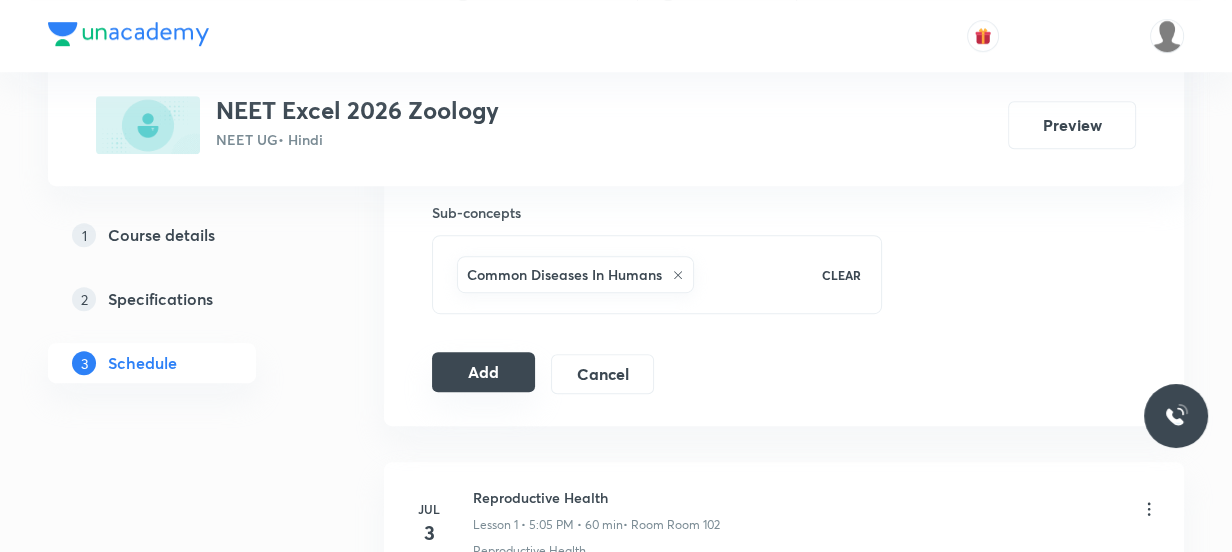 click on "Add" at bounding box center (483, 372) 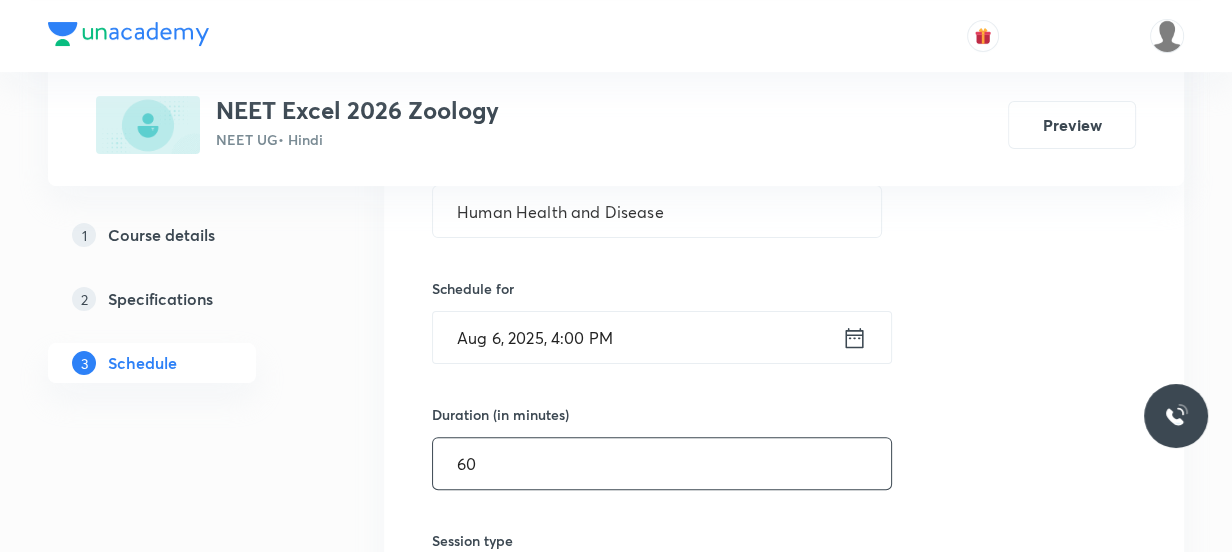 scroll, scrollTop: 454, scrollLeft: 0, axis: vertical 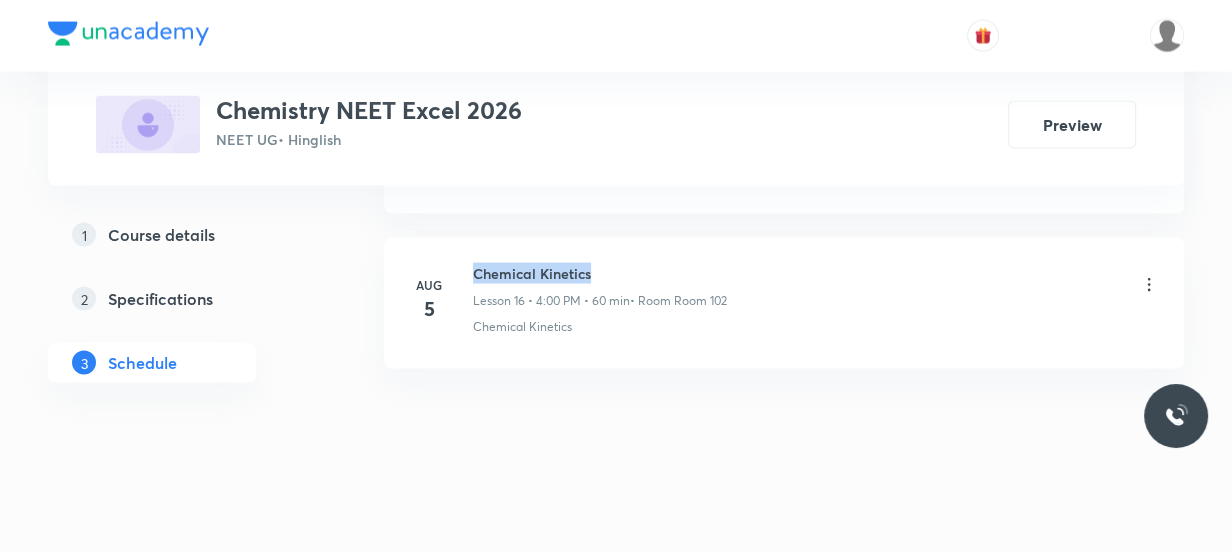 drag, startPoint x: 610, startPoint y: 271, endPoint x: 473, endPoint y: 262, distance: 137.2953 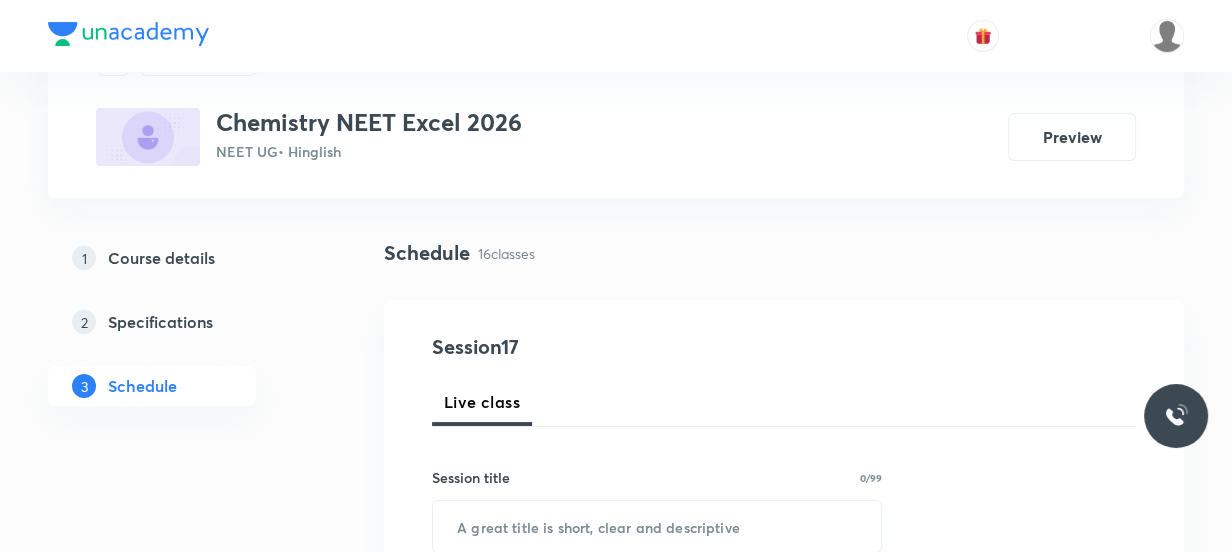 scroll, scrollTop: 0, scrollLeft: 0, axis: both 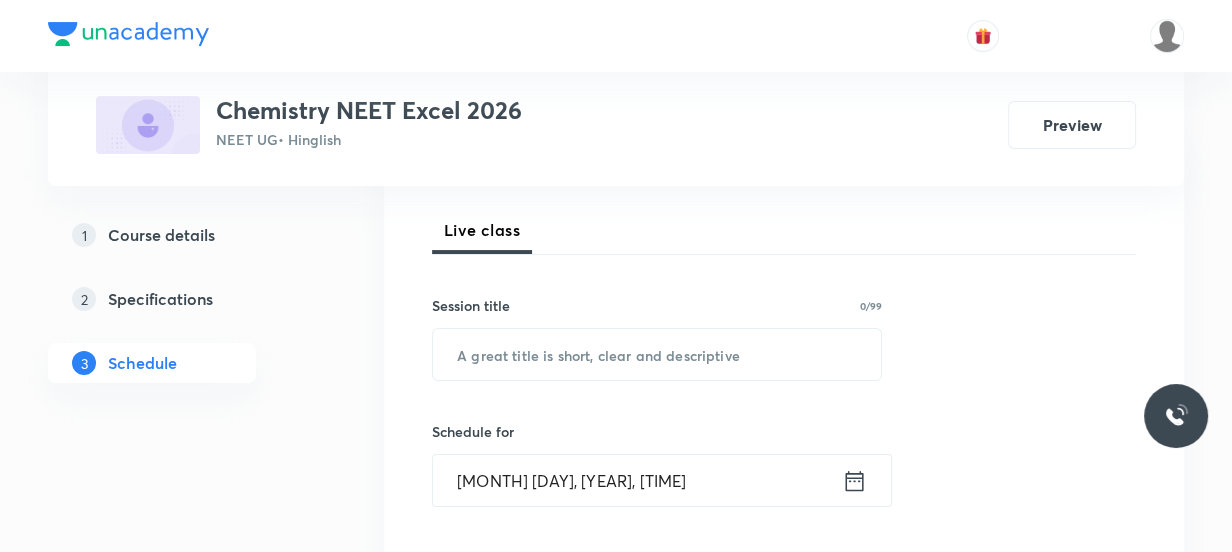click on "Session title" at bounding box center (471, 305) 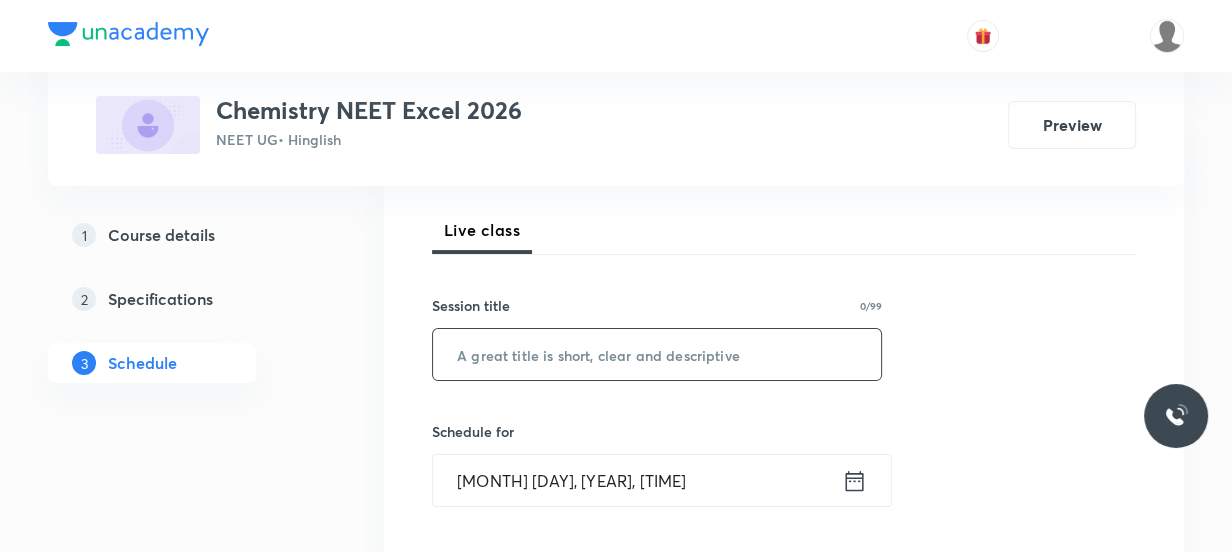 click at bounding box center [657, 354] 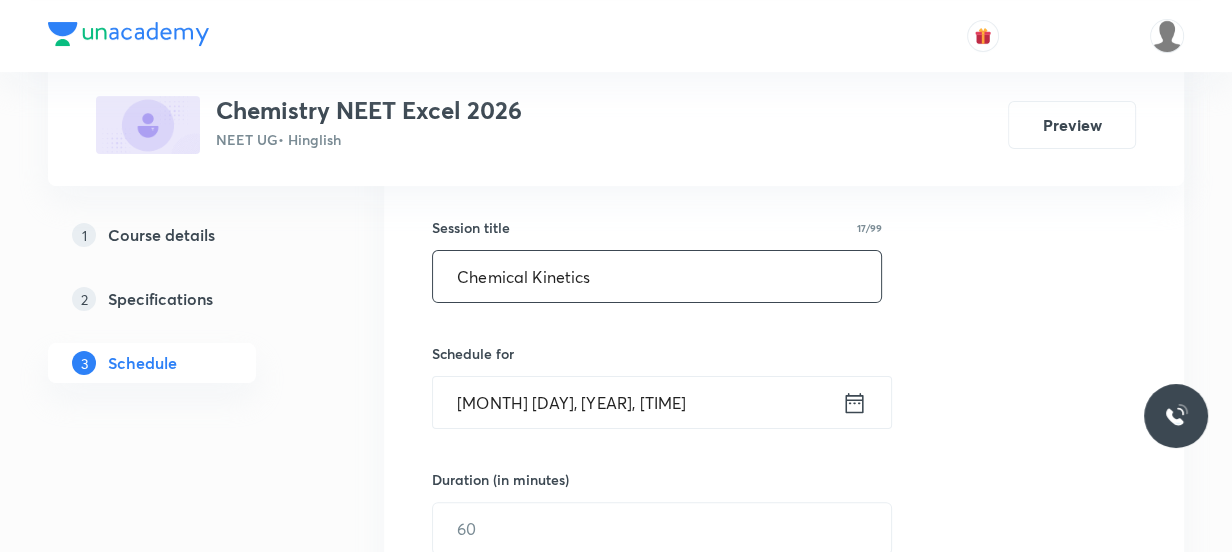 scroll, scrollTop: 454, scrollLeft: 0, axis: vertical 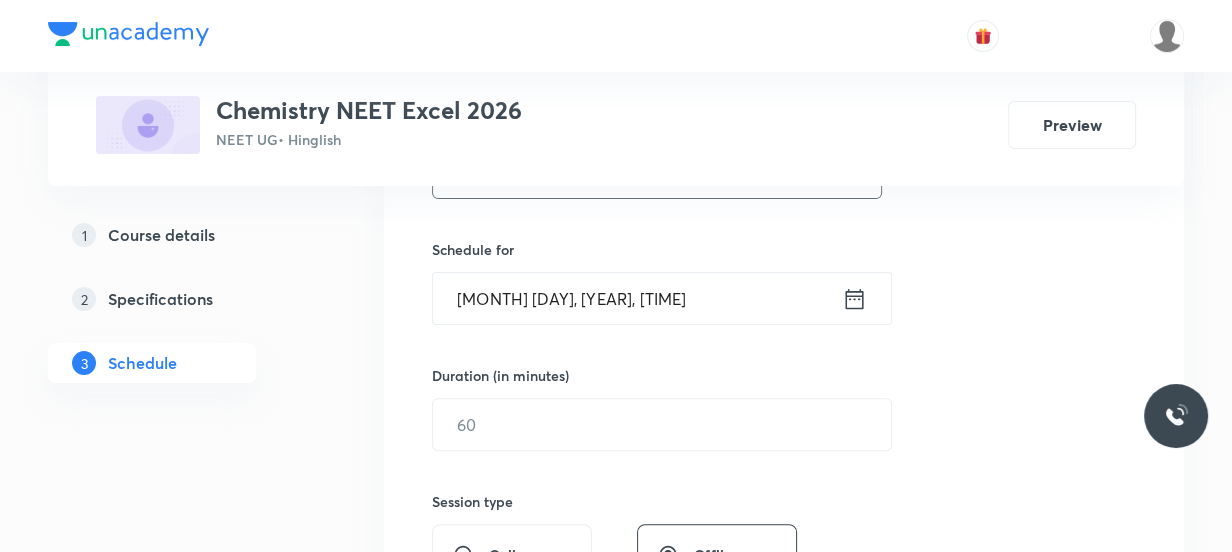 type on "Chemical Kinetics" 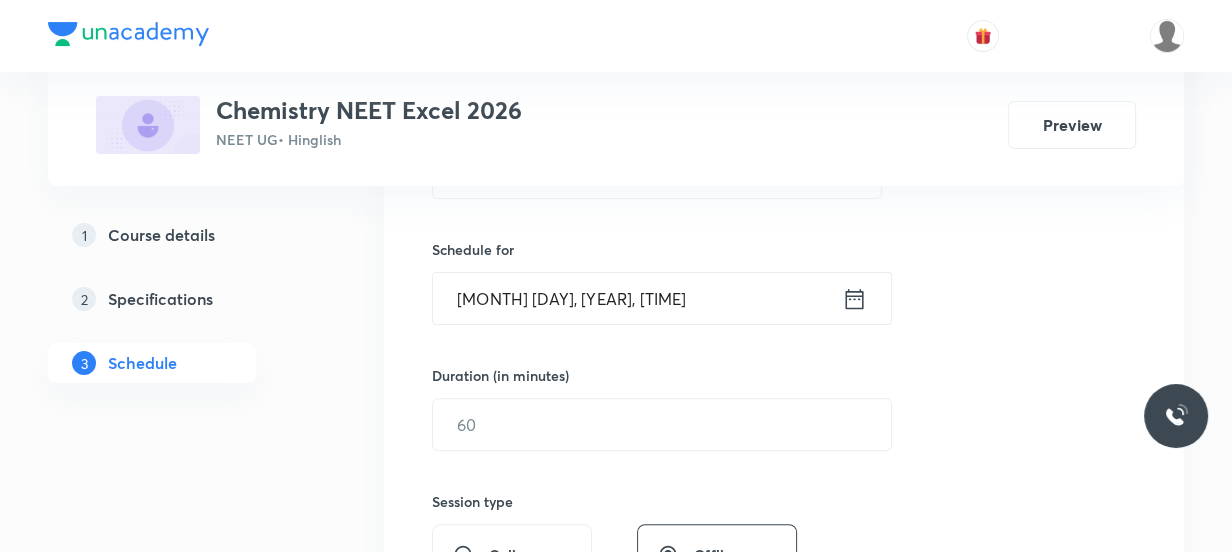 click 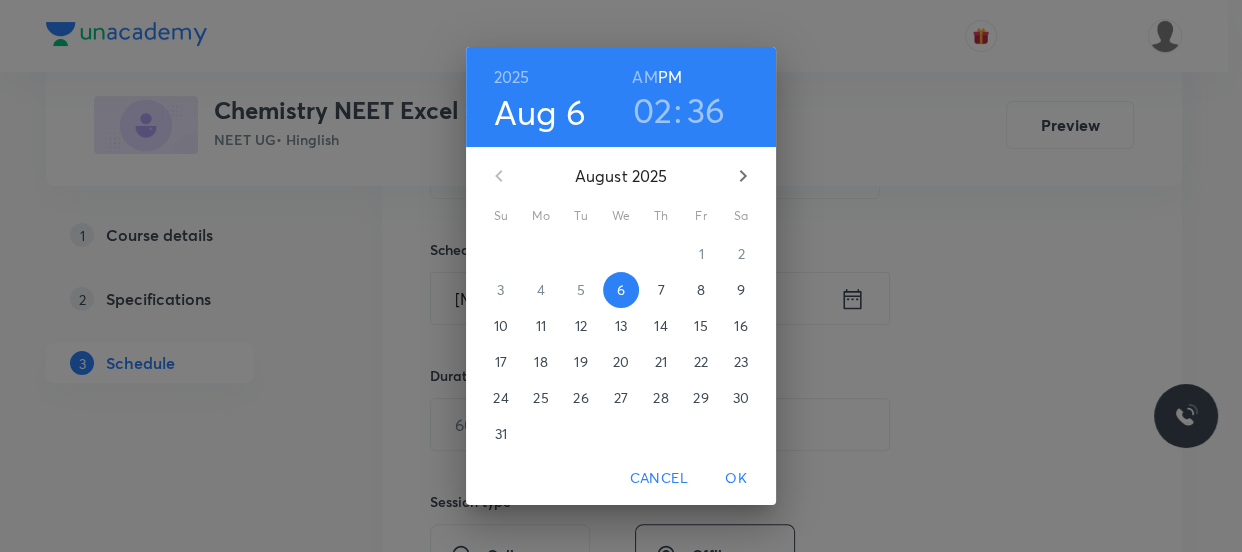 click on "02" at bounding box center [653, 110] 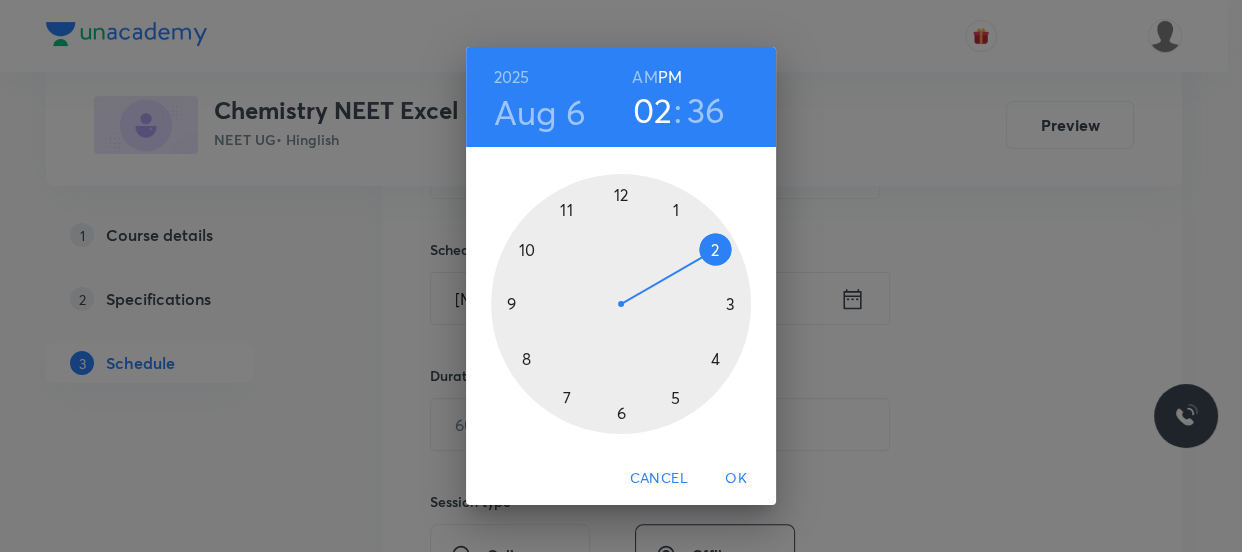 click at bounding box center (621, 304) 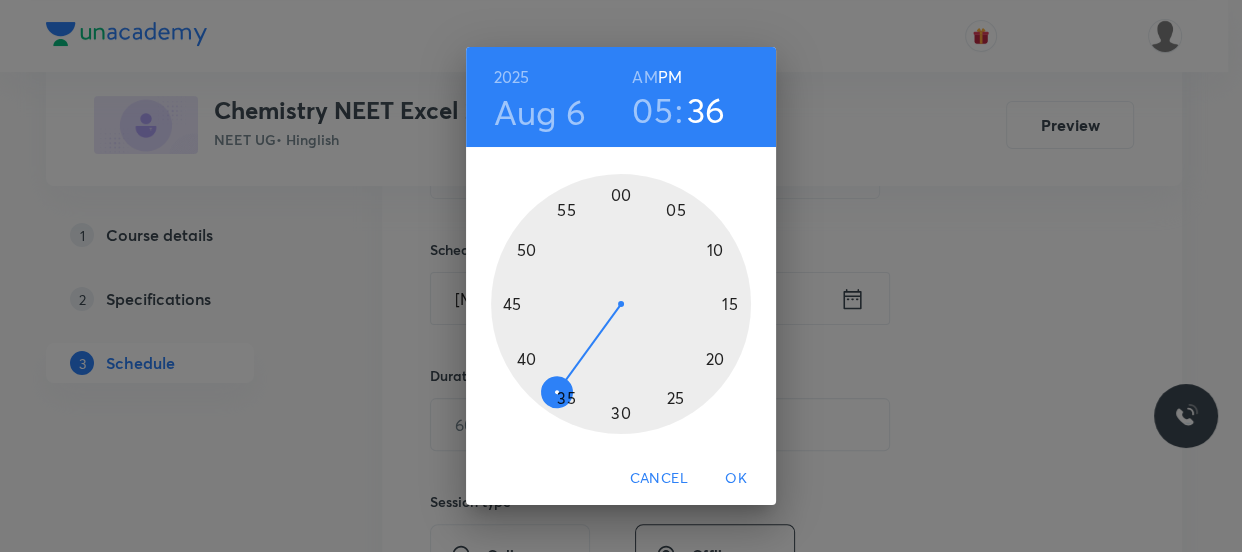 click at bounding box center [621, 304] 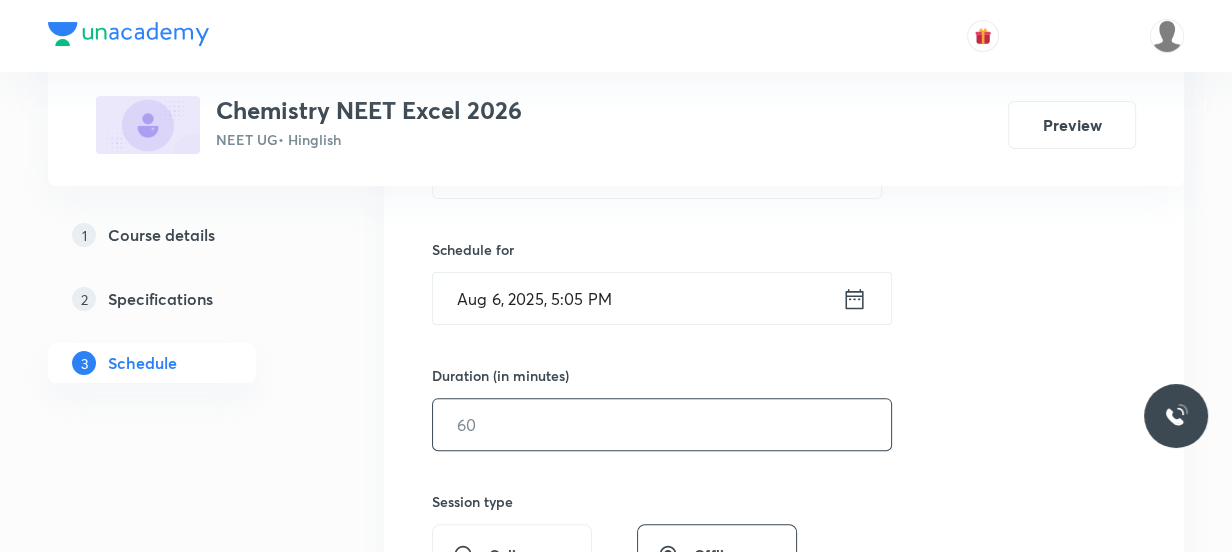 drag, startPoint x: 599, startPoint y: 425, endPoint x: 640, endPoint y: 445, distance: 45.617977 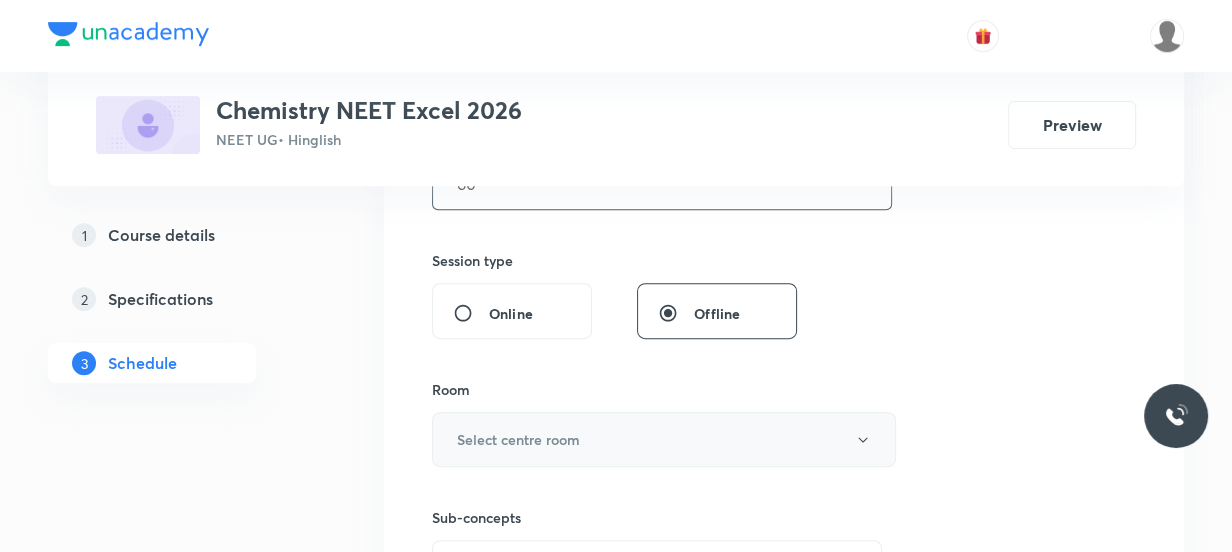 scroll, scrollTop: 727, scrollLeft: 0, axis: vertical 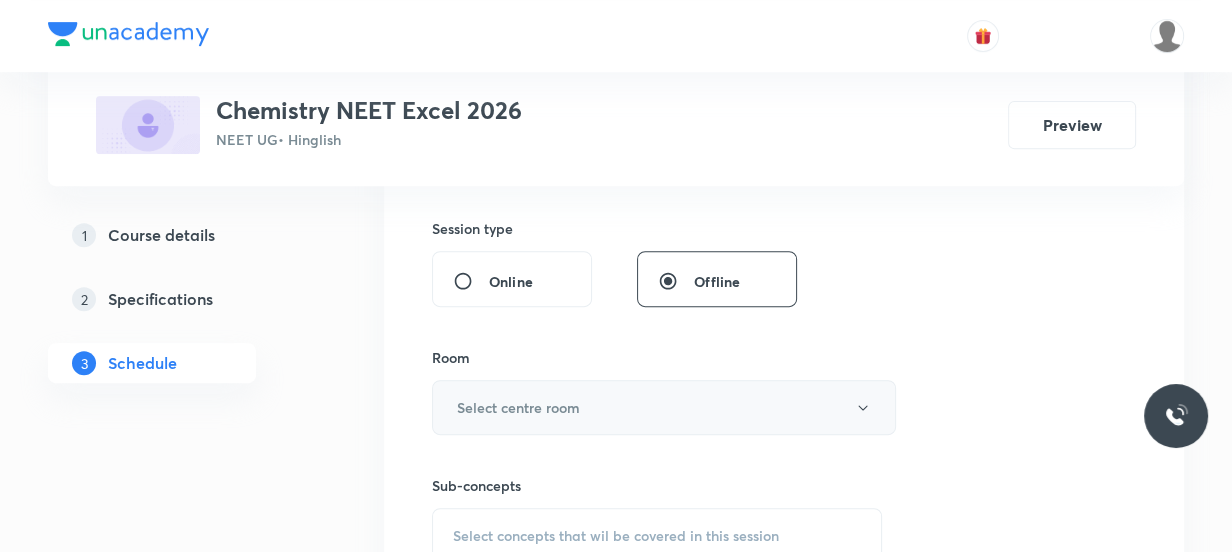 type on "60" 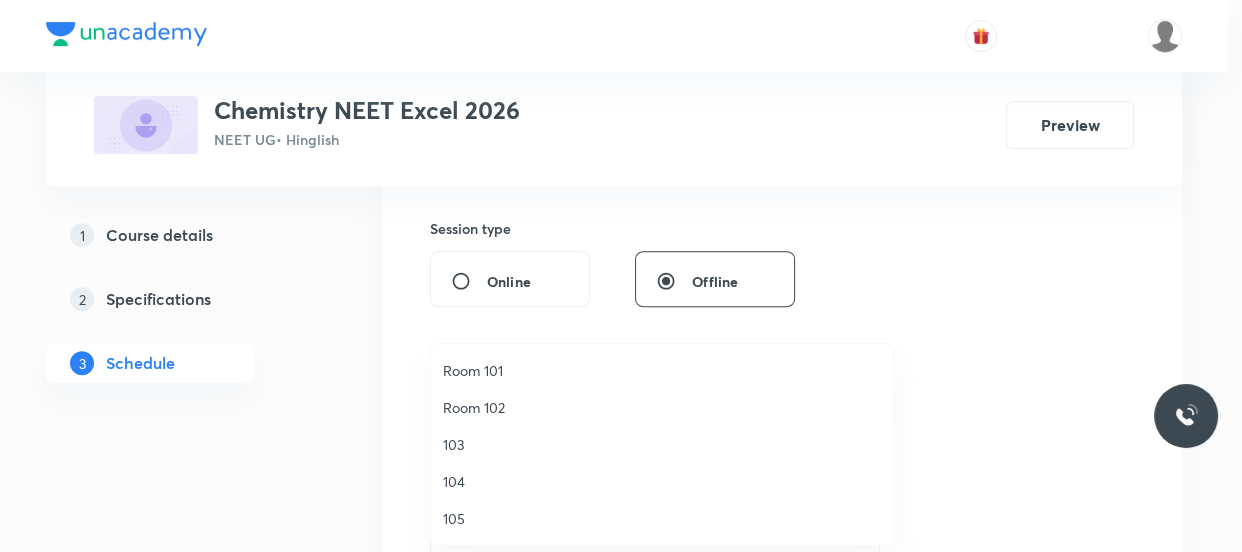 click on "Room 102" at bounding box center [662, 407] 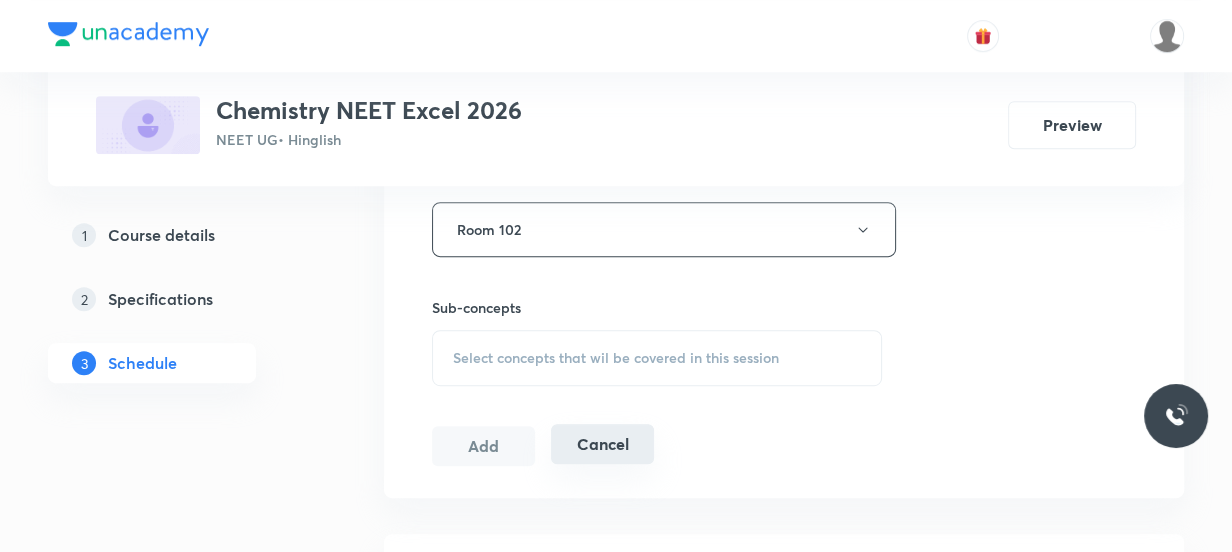 scroll, scrollTop: 909, scrollLeft: 0, axis: vertical 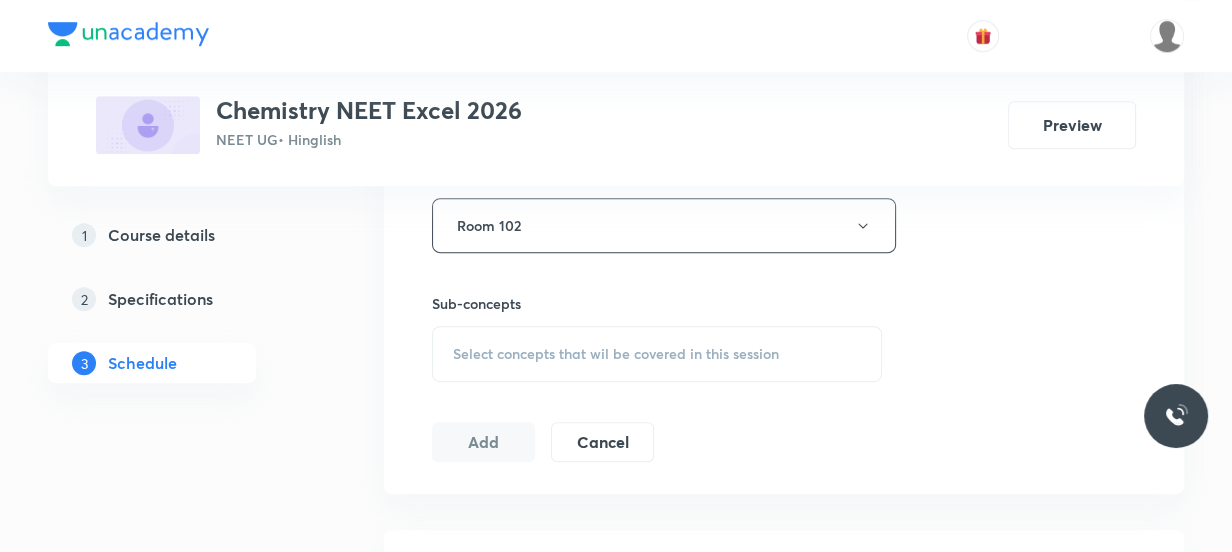 click on "Select concepts that wil be covered in this session" at bounding box center [616, 354] 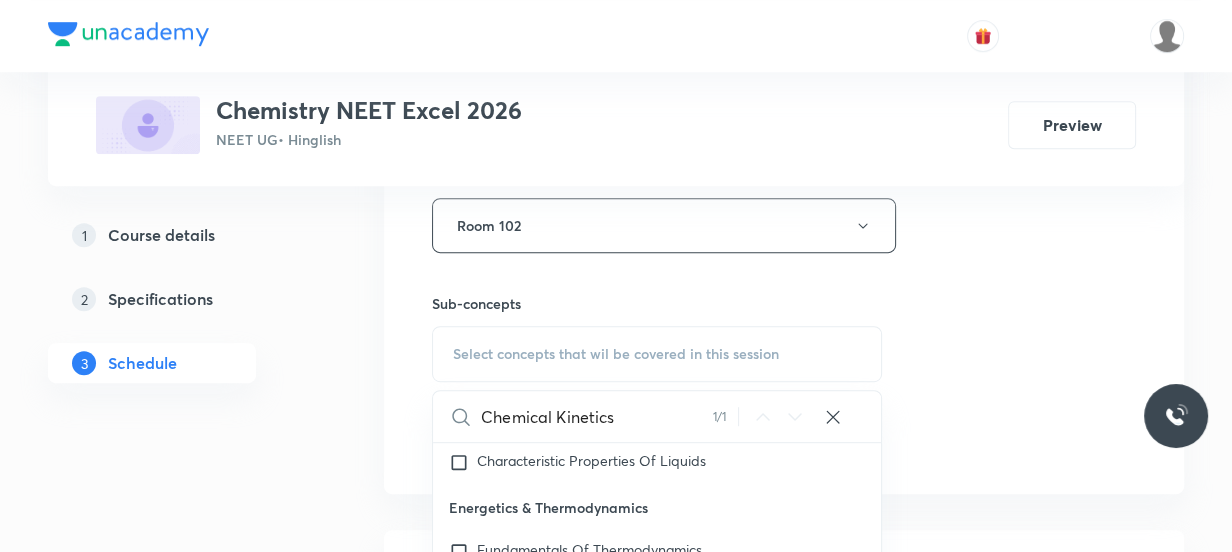scroll, scrollTop: 10013, scrollLeft: 0, axis: vertical 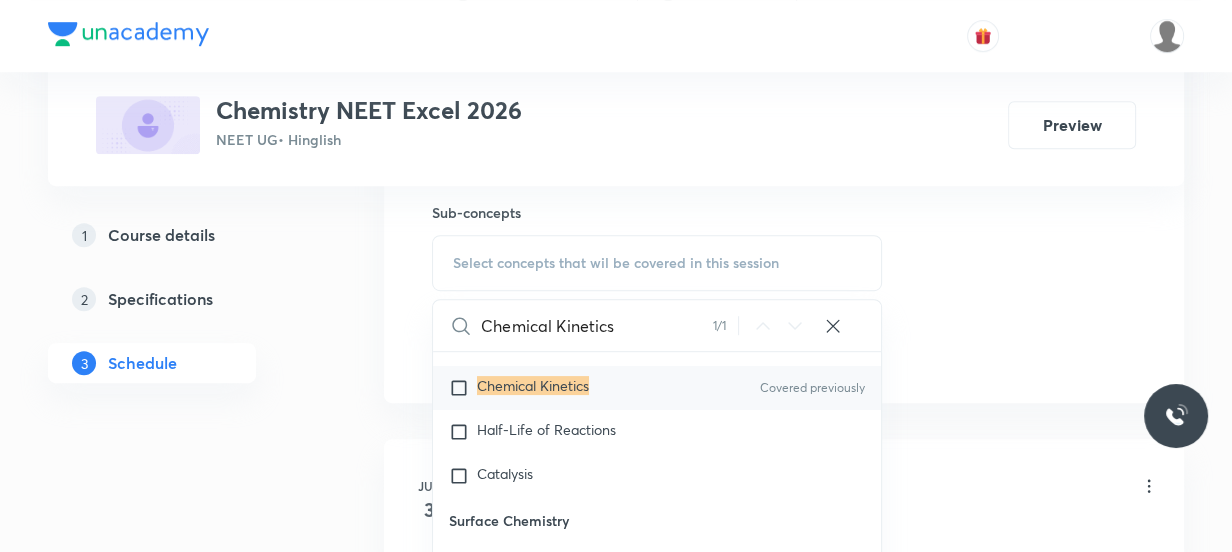 type on "Chemical Kinetics" 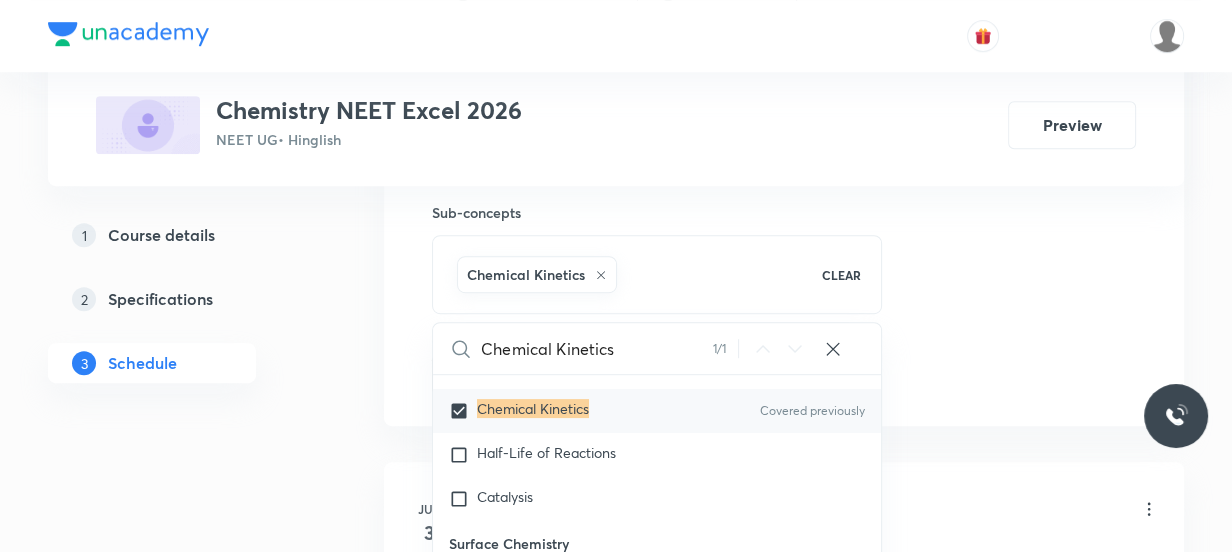 click on "Session  17 Live class Session title 17/99 Chemical Kinetics ​ Schedule for Aug 6, 2025, 5:05 PM ​ Duration (in minutes) 60 ​   Session type Online Offline Room Room 102 Sub-concepts Chemical Kinetics CLEAR Chemical Kinetics 1 / 1 ​ Chemistry - Full Syllabus Mock Questions Chemistry - Full Syllabus Mock Questions Chemistry Previous Year Chemistry Previous Year Questions Chemistry Previous Year Questions General Topics & Mole Concept Basic Concepts Mole – Basic Introduction Percentage Composition Stoichiometry Principle of Atom Conservation (POAC) Relation between Stoichiometric Quantities Application of Mole Concept: Gravimetric Analysis Electronic Configuration Of Atoms (Hund's rule)  Quantum Numbers (Magnetic Quantum no.) Quantum Numbers(Pauli's Exclusion law) Mean Molar Mass or Molecular Mass Variation of Conductivity with Concentration Mechanism of Corrosion Atomic Structure Discovery Of Electron Some Prerequisites of Physics Discovery Of Protons And Neutrons Atomic Models Nature of Waves Wave" at bounding box center [784, -87] 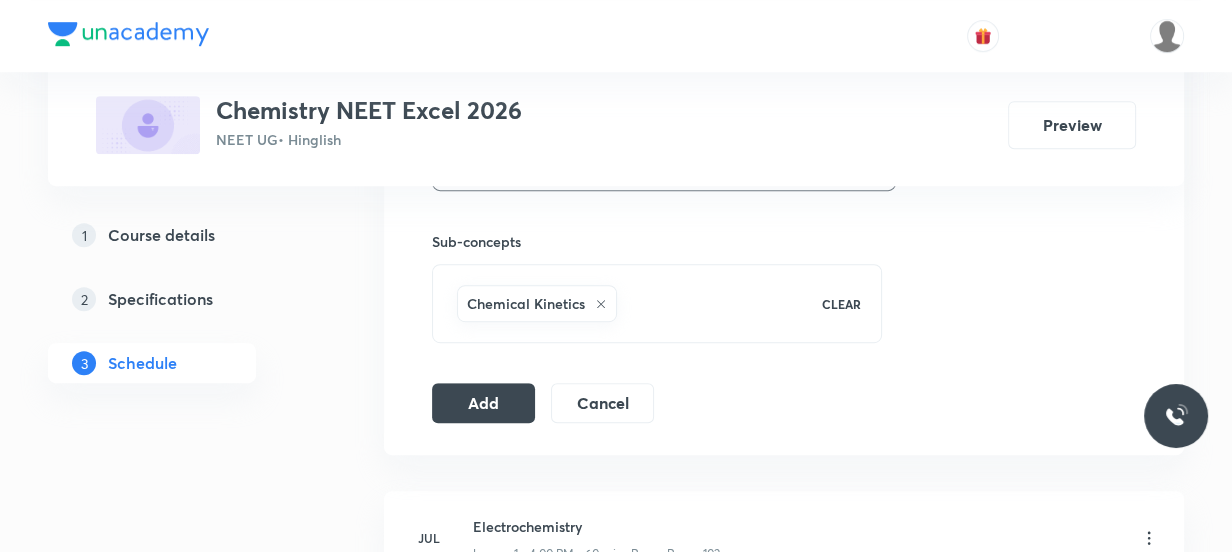 scroll, scrollTop: 1000, scrollLeft: 0, axis: vertical 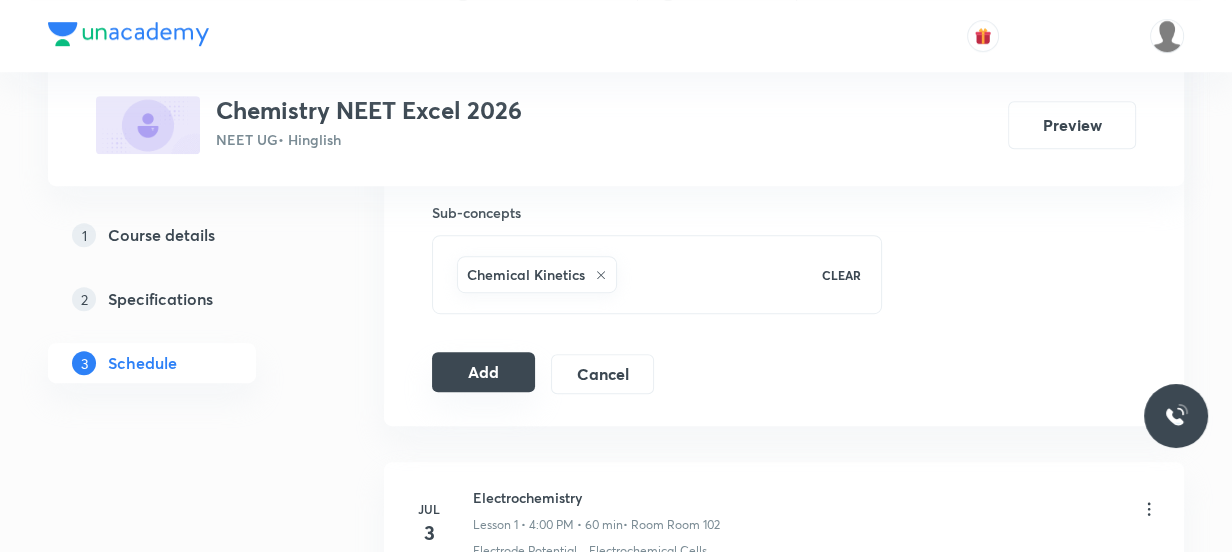 click on "Add" at bounding box center (483, 372) 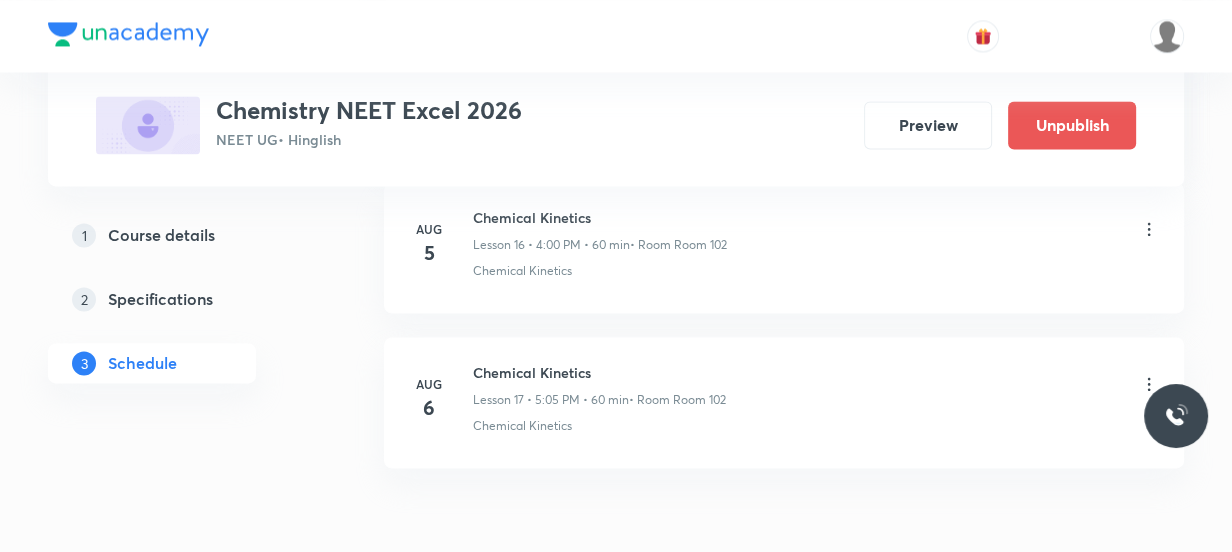 scroll, scrollTop: 2763, scrollLeft: 0, axis: vertical 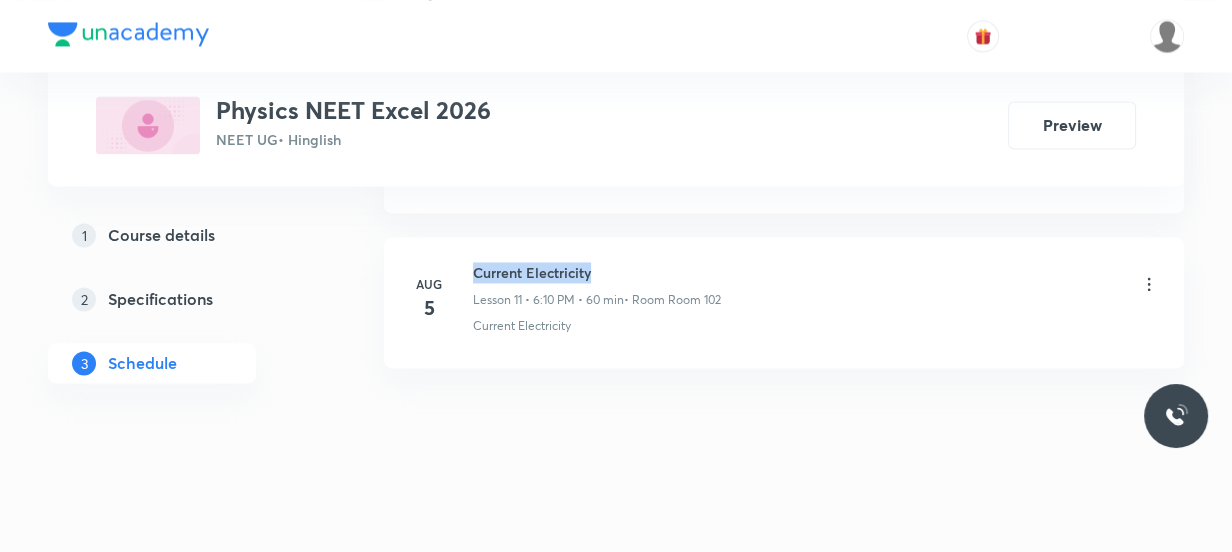 drag, startPoint x: 611, startPoint y: 270, endPoint x: 471, endPoint y: 233, distance: 144.80676 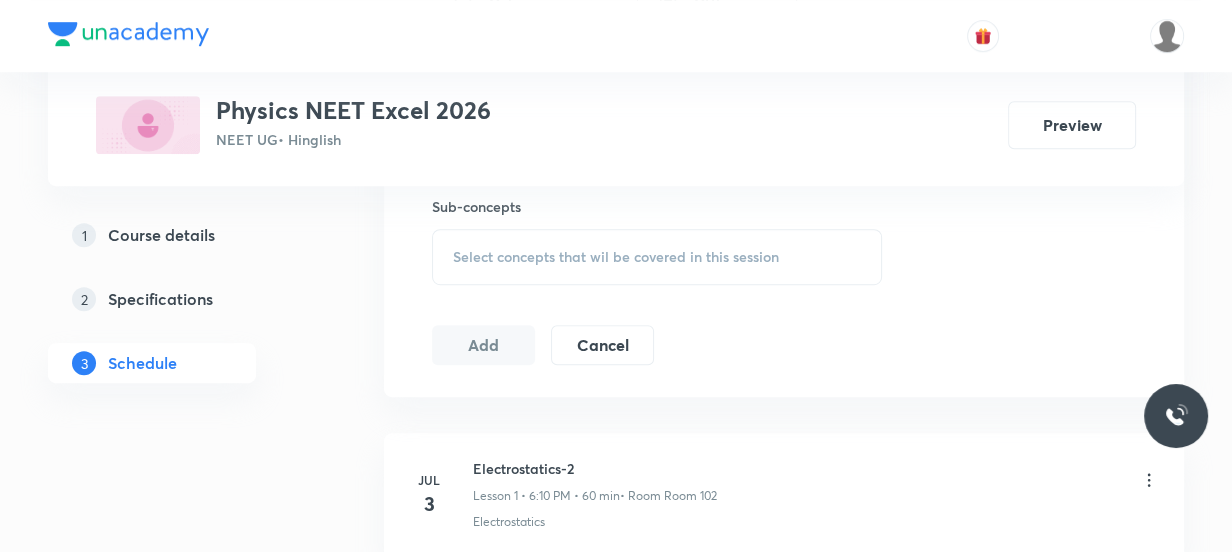 scroll, scrollTop: 0, scrollLeft: 0, axis: both 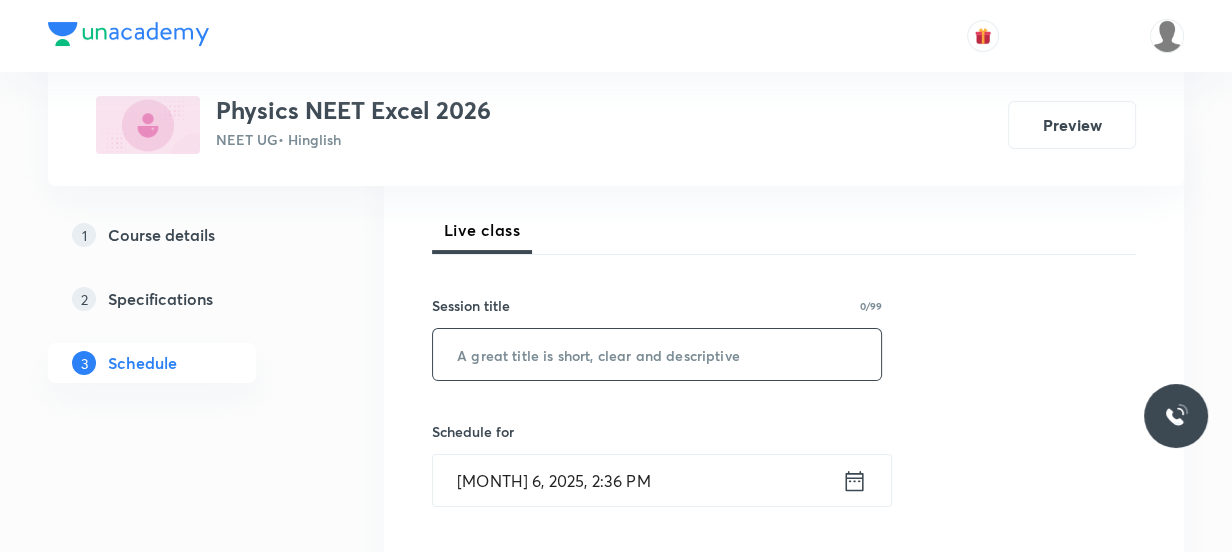 click at bounding box center [657, 354] 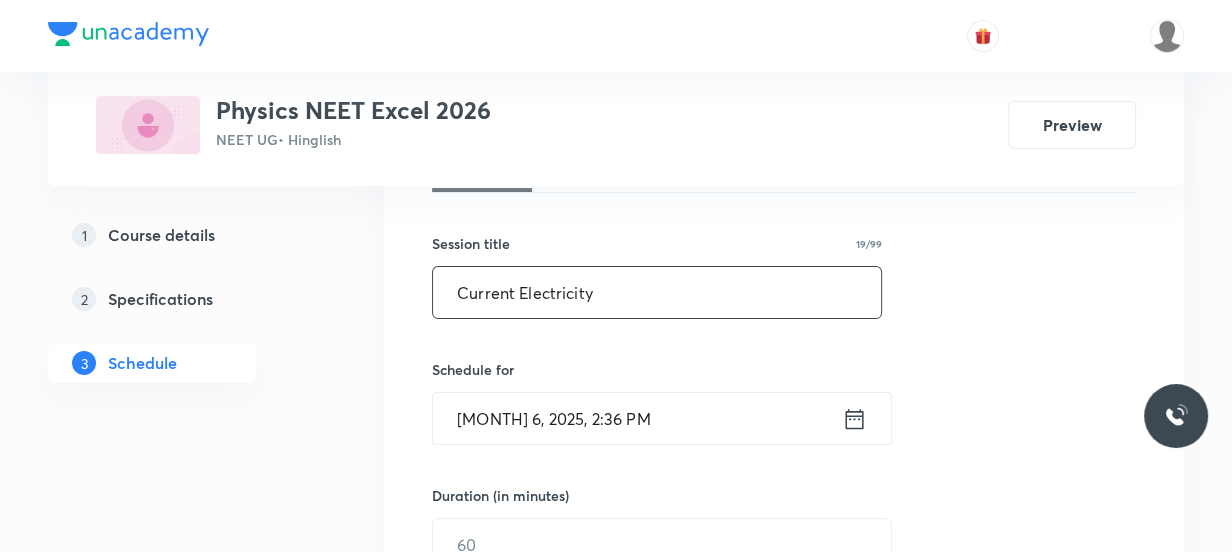 scroll, scrollTop: 363, scrollLeft: 0, axis: vertical 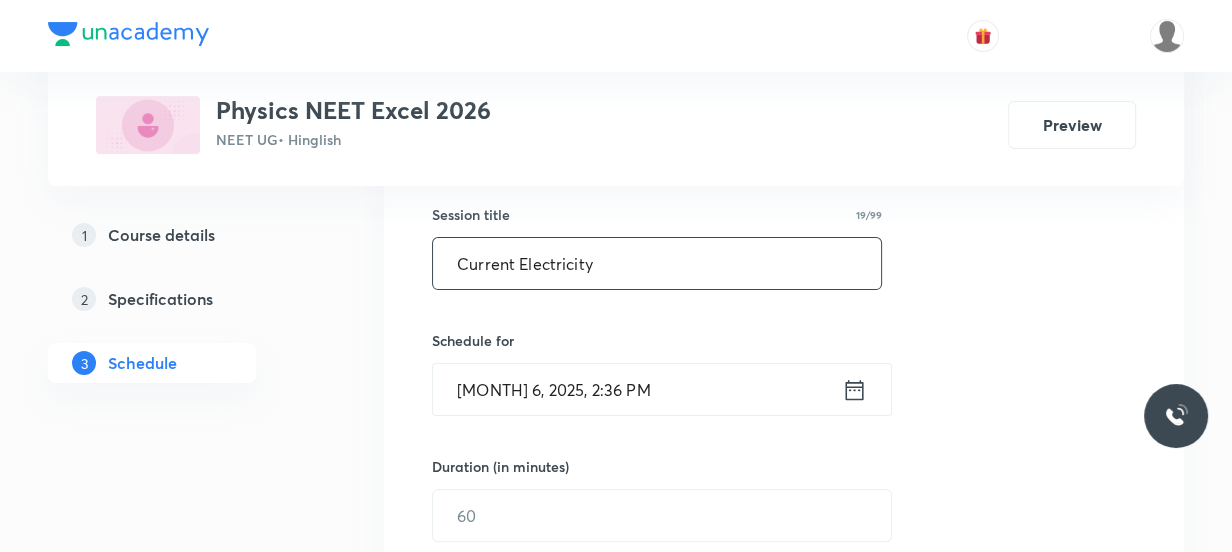 type on "Current Electricity" 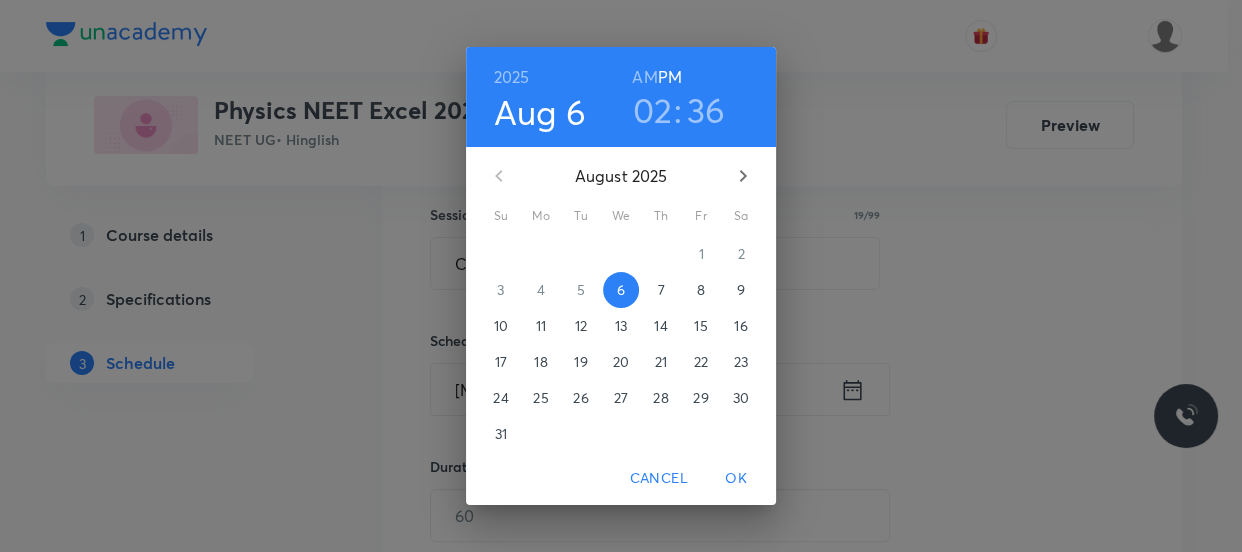 click on "02" at bounding box center (653, 110) 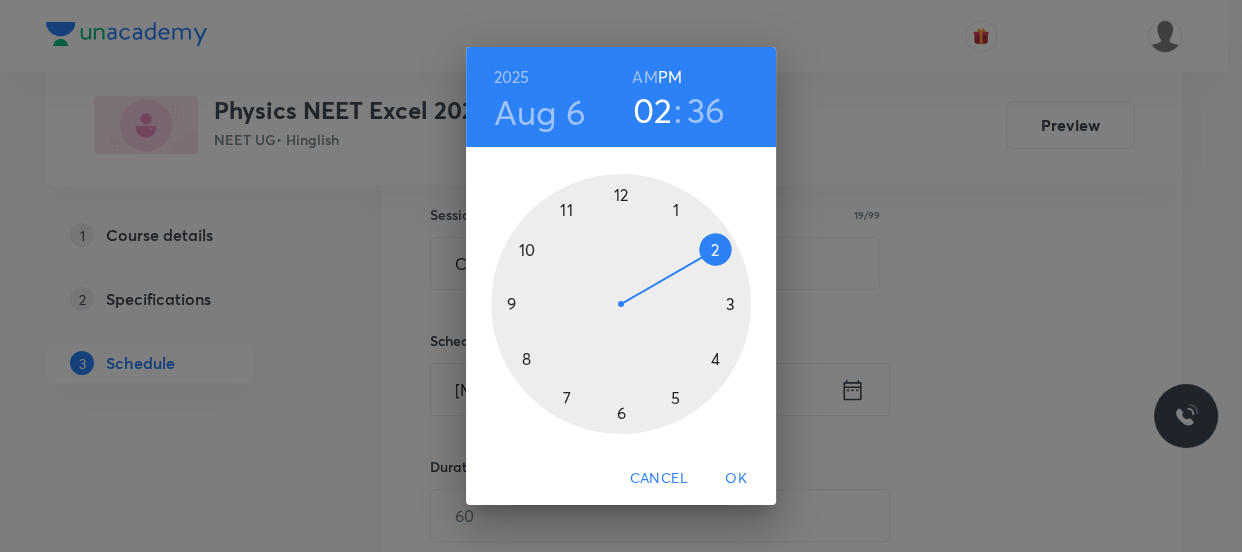 click at bounding box center [621, 304] 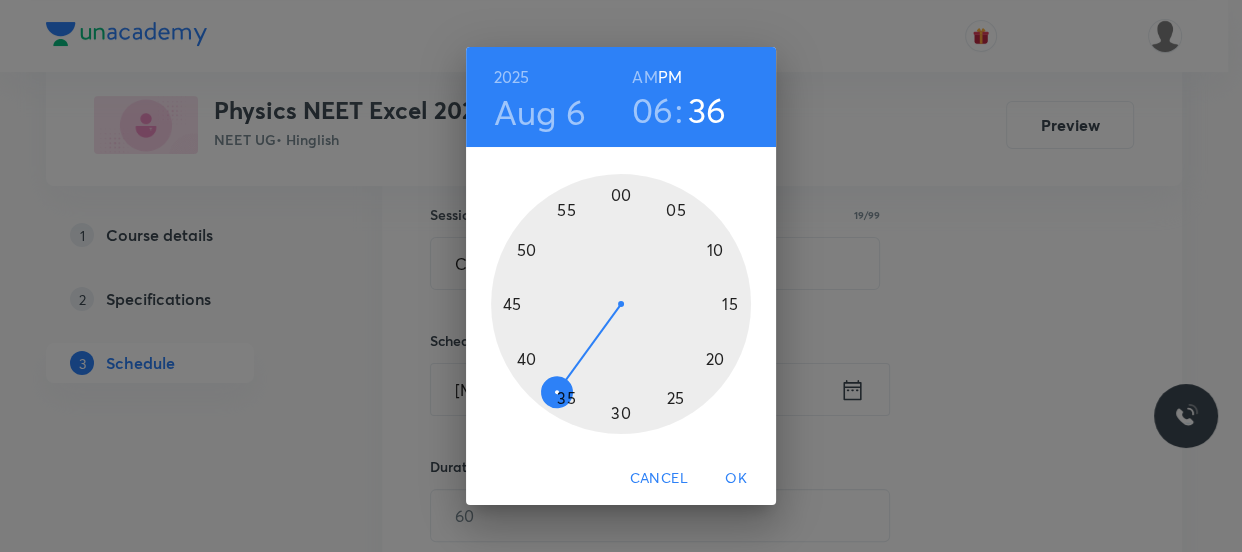 click at bounding box center [621, 304] 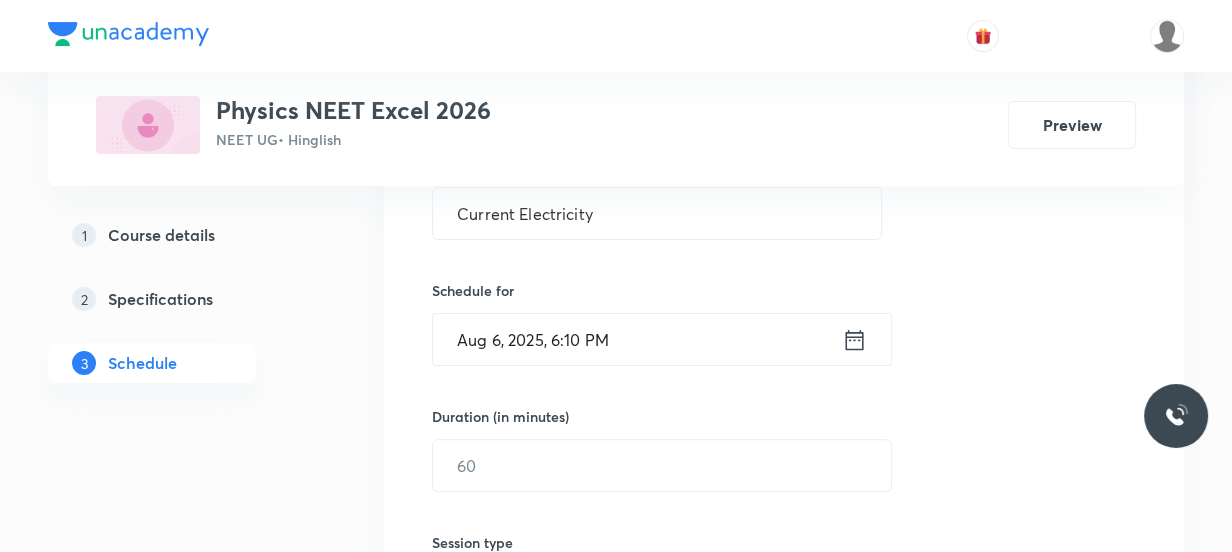 scroll, scrollTop: 454, scrollLeft: 0, axis: vertical 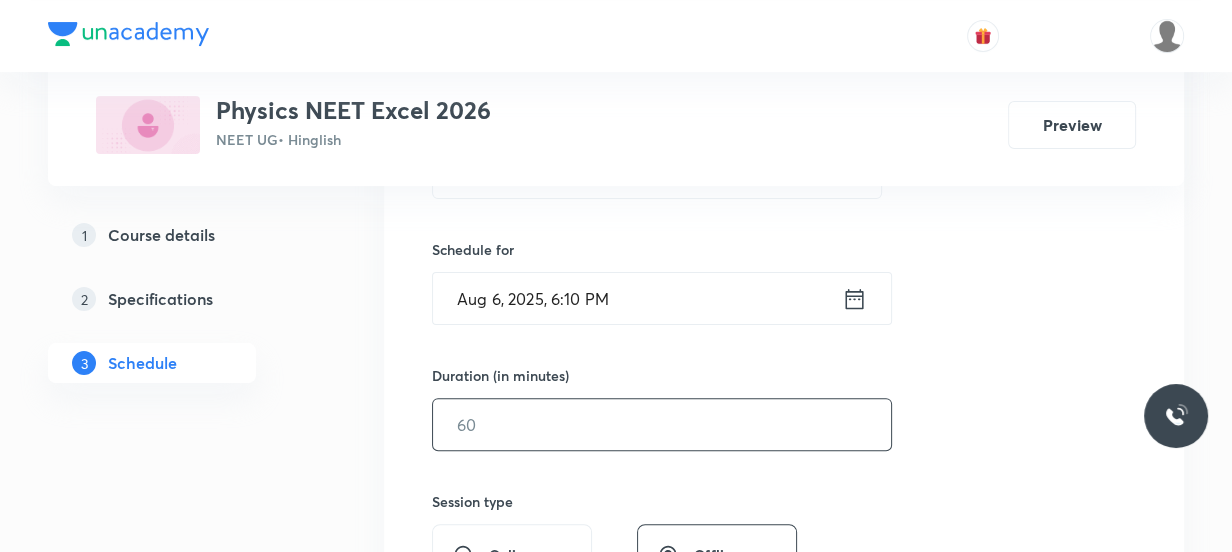 click at bounding box center (662, 424) 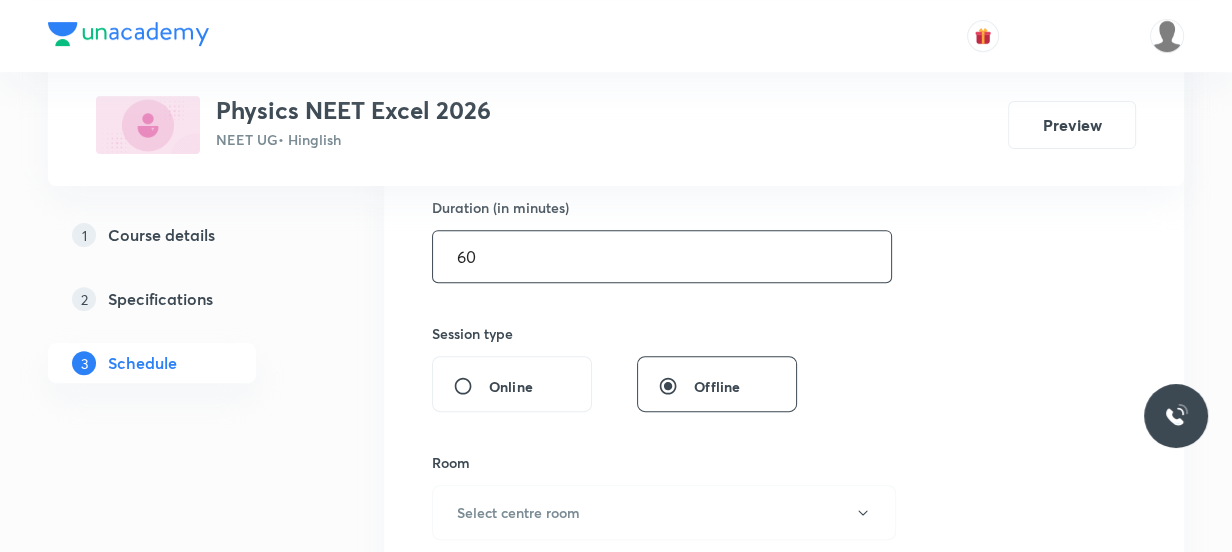 scroll, scrollTop: 818, scrollLeft: 0, axis: vertical 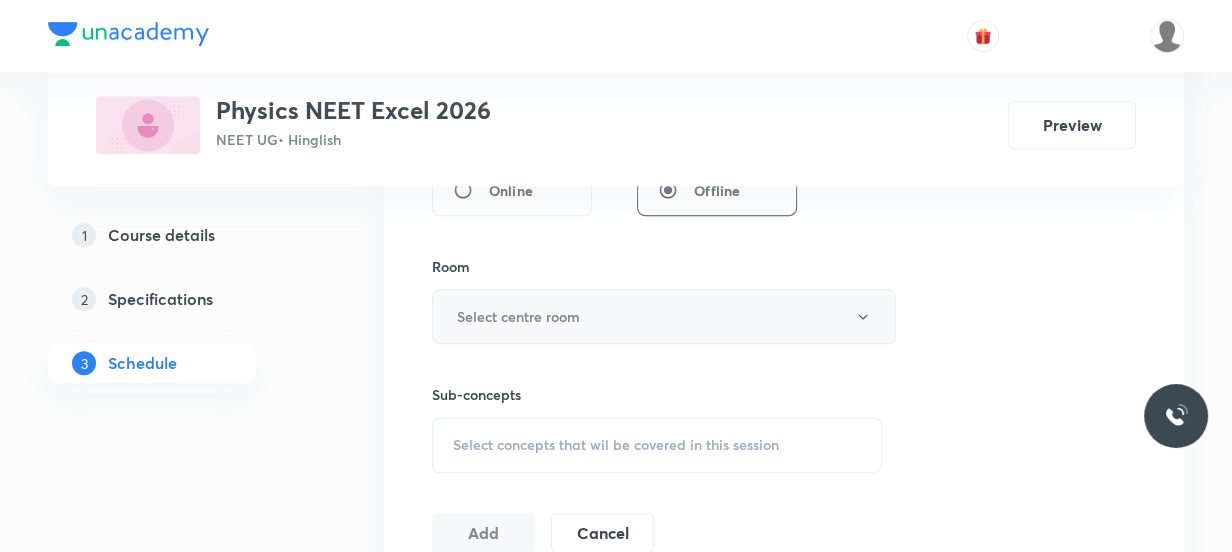 type on "60" 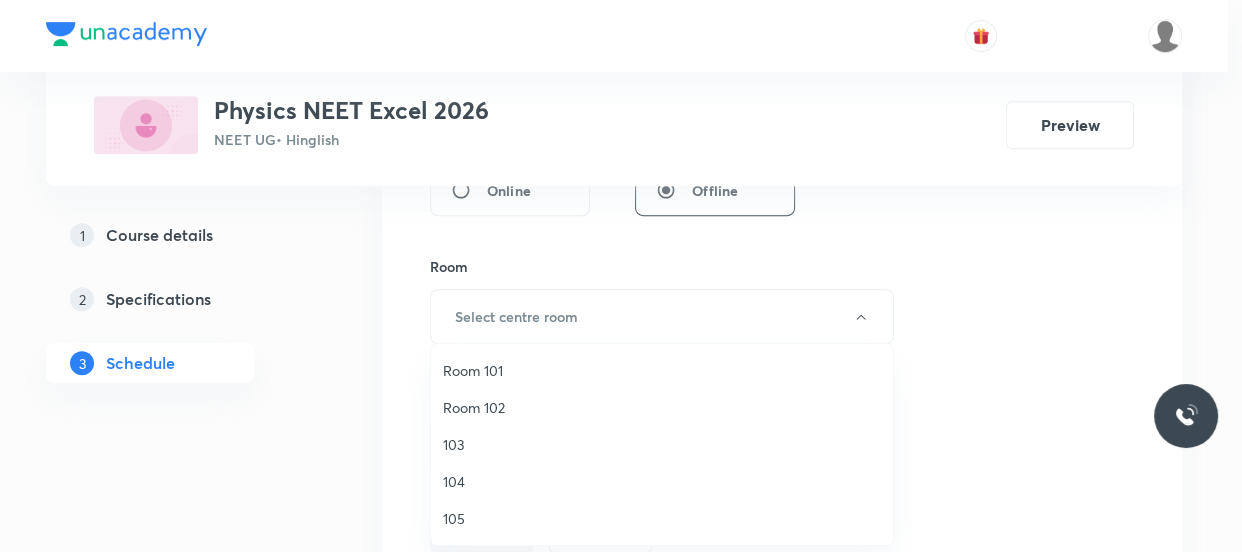 drag, startPoint x: 528, startPoint y: 404, endPoint x: 670, endPoint y: 351, distance: 151.56847 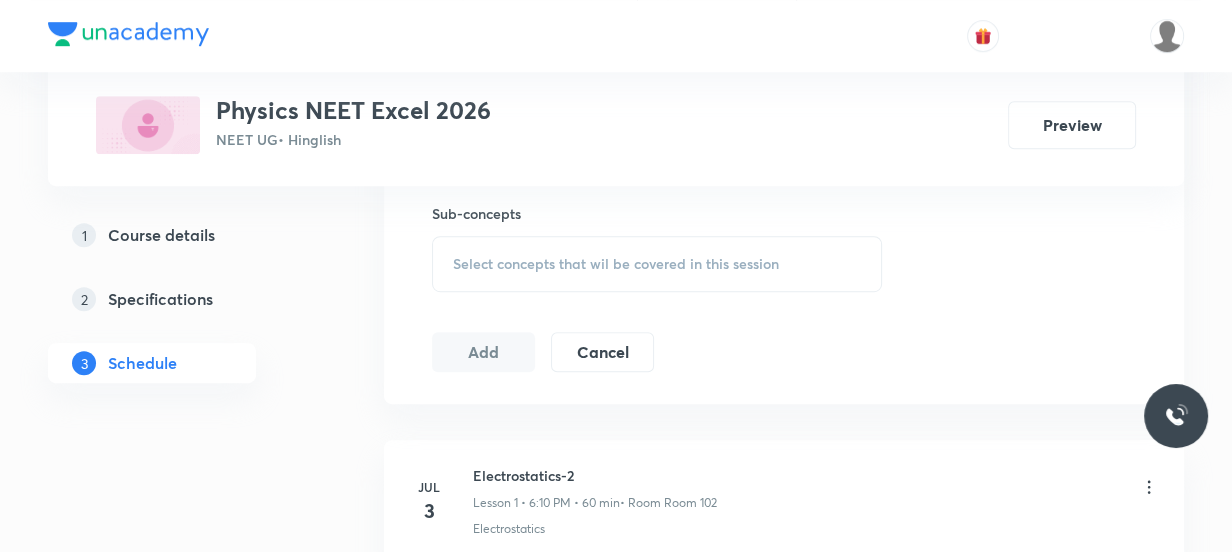 scroll, scrollTop: 1000, scrollLeft: 0, axis: vertical 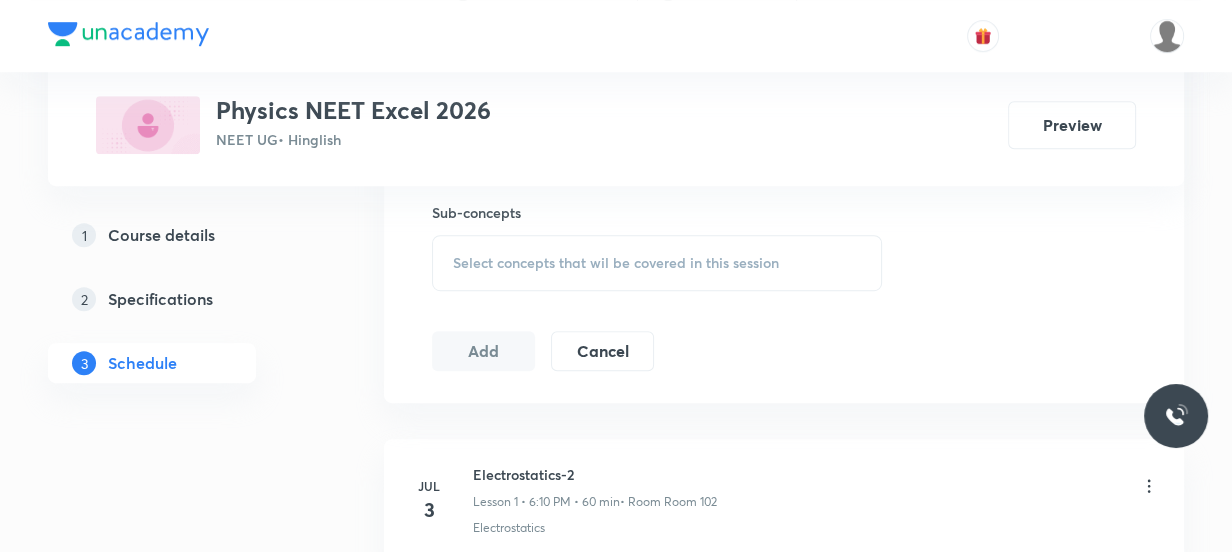 click on "Select concepts that wil be covered in this session" at bounding box center (657, 263) 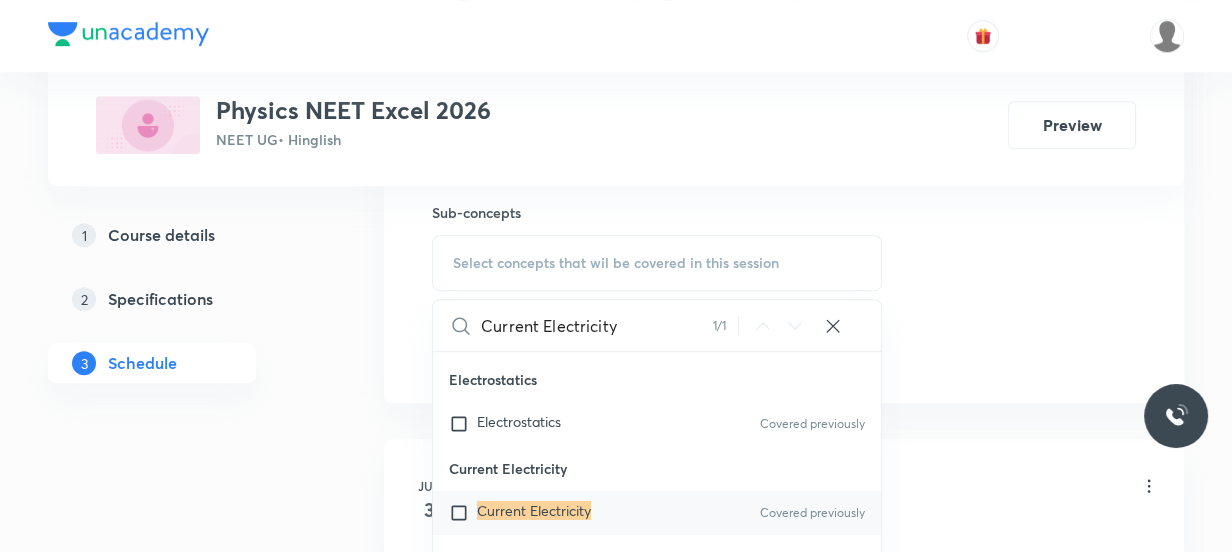 scroll, scrollTop: 20161, scrollLeft: 0, axis: vertical 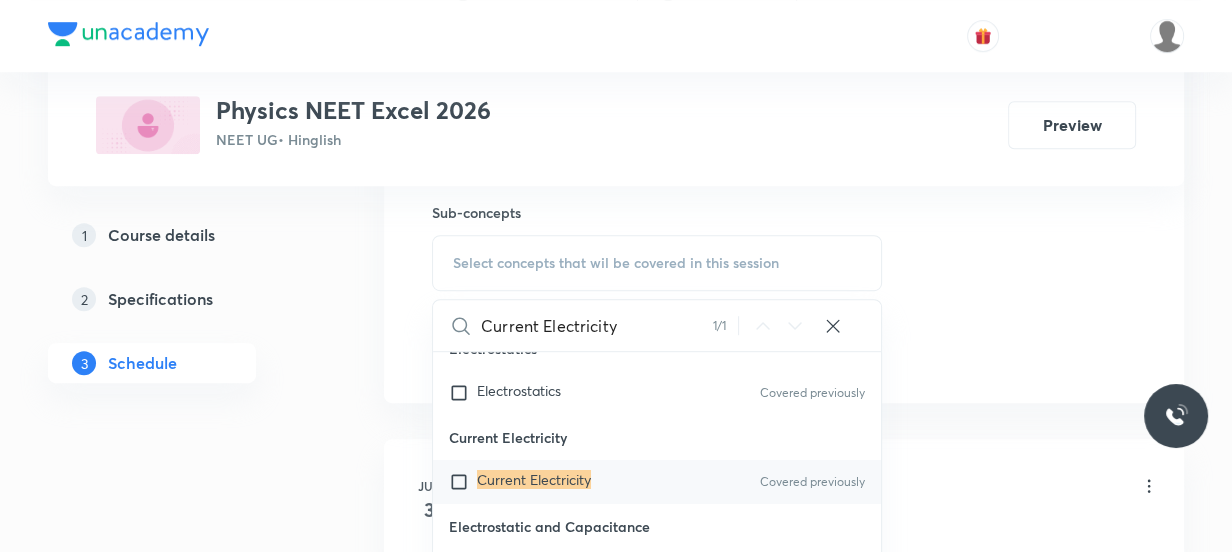 type on "Current Electricity" 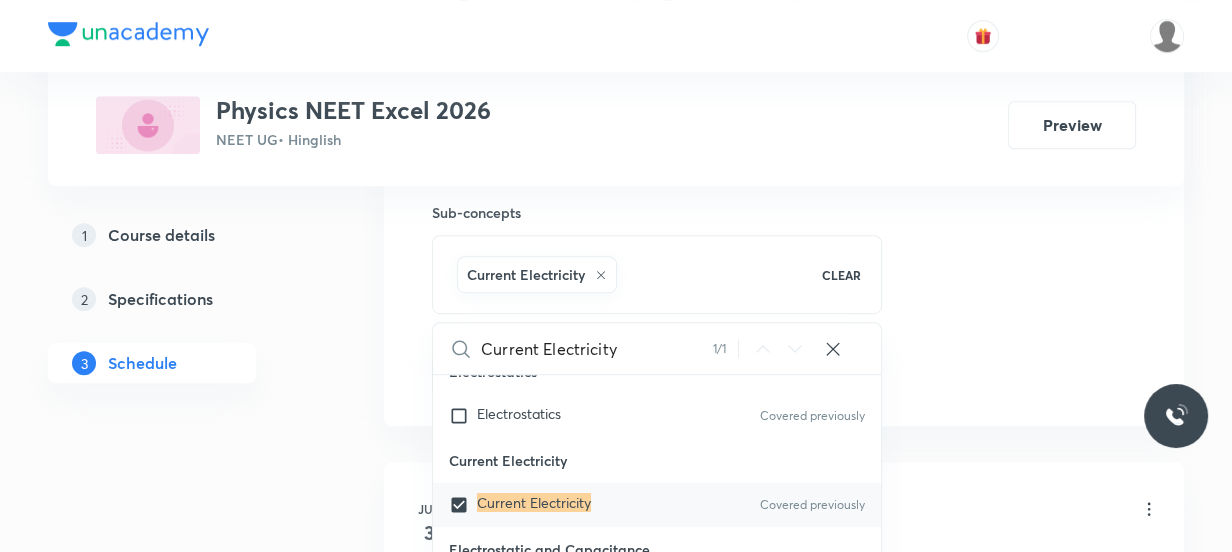click on "Session  12 Live class Session title 19/99 Current Electricity ​ Schedule for Aug 6, 2025, 6:10 PM ​ Duration (in minutes) 60 ​   Session type Online Offline Room Room 102 Sub-concepts Current Electricity CLEAR Current Electricity 1 / 1 ​ Physics - Full Syllabus Mock Questions Physics - Full Syllabus Mock Questions Physics Previous Year Question Physics Previous Year Question Units & Dimensions Physical quantity Applications of Dimensional Analysis Significant Figures Units of Physical Quantities System of Units Dimensions of Some Mathematical Functions Unit and Dimension Product of Two Vectors Subtraction of Vectors Cross Product Least Count Analysis Errors of Measurement Vernier Callipers Screw Gauge Zero Error Basic Mathematics Elementary Algebra Elementary Trigonometry Basic Coordinate Geometry Functions Differentiation Integral of a Function Use of Differentiation & Integration in One Dimensional Motion Derivatives of Equations of Motion by Calculus Basic Mathematics Laboratory Experiments Error" at bounding box center (784, -87) 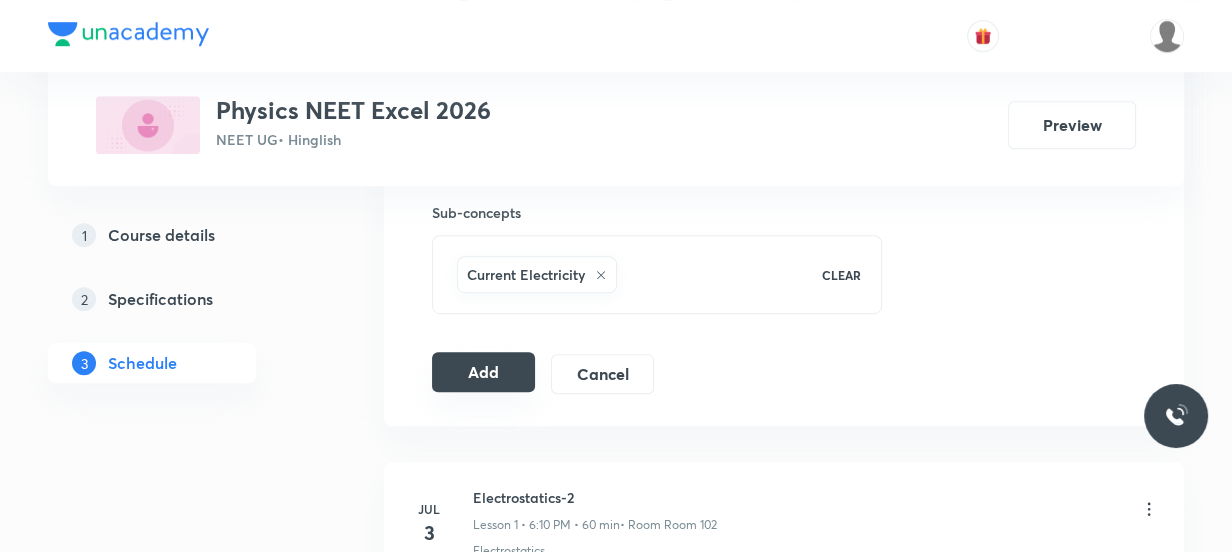 click on "Add" at bounding box center (483, 372) 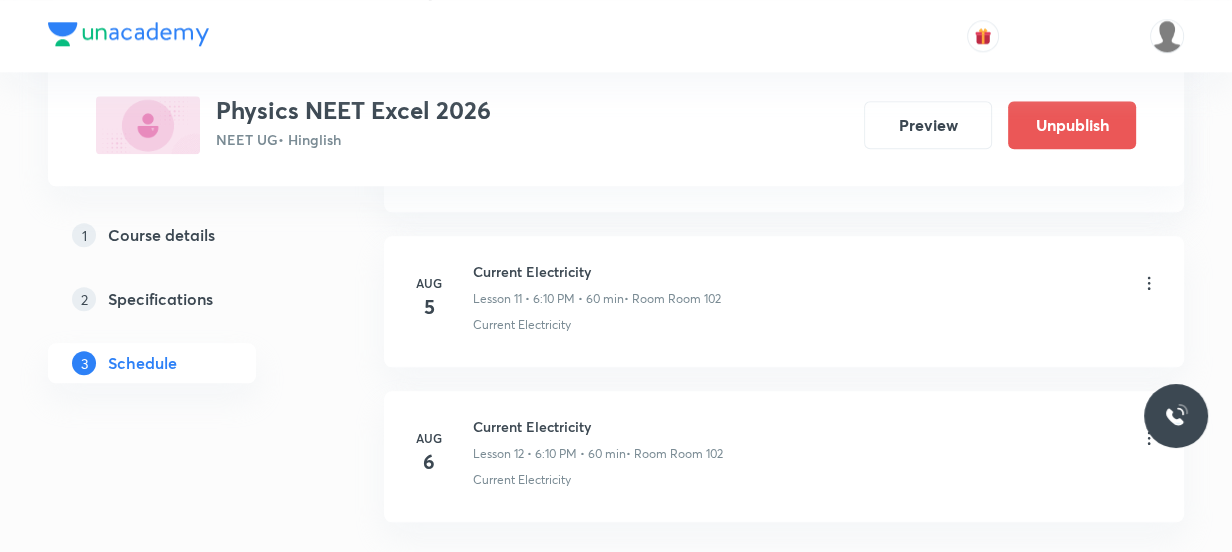 scroll, scrollTop: 1989, scrollLeft: 0, axis: vertical 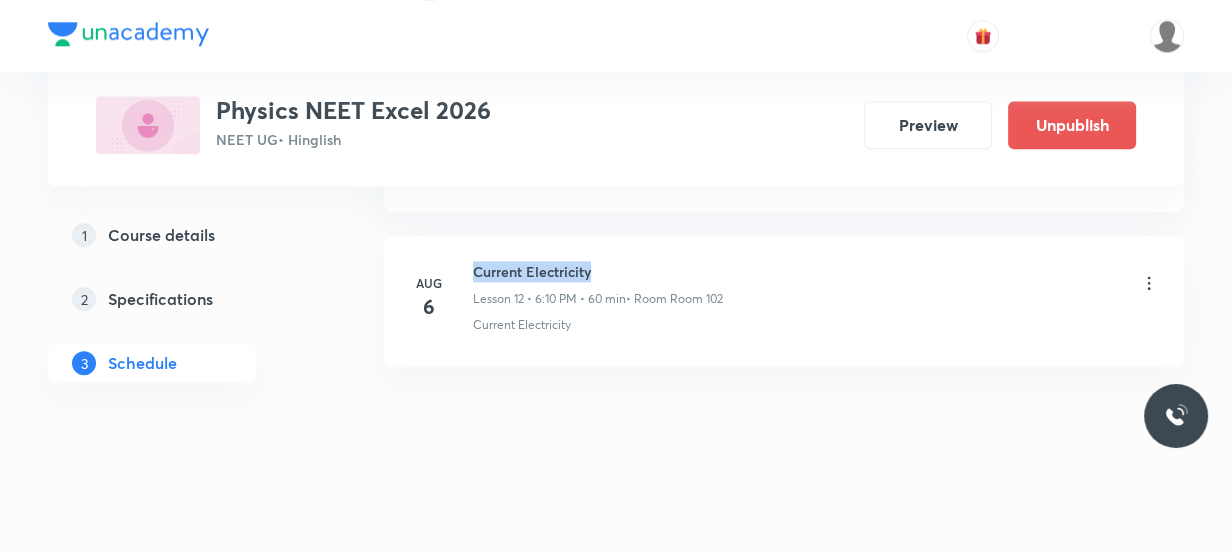 drag, startPoint x: 593, startPoint y: 270, endPoint x: 471, endPoint y: 253, distance: 123.178734 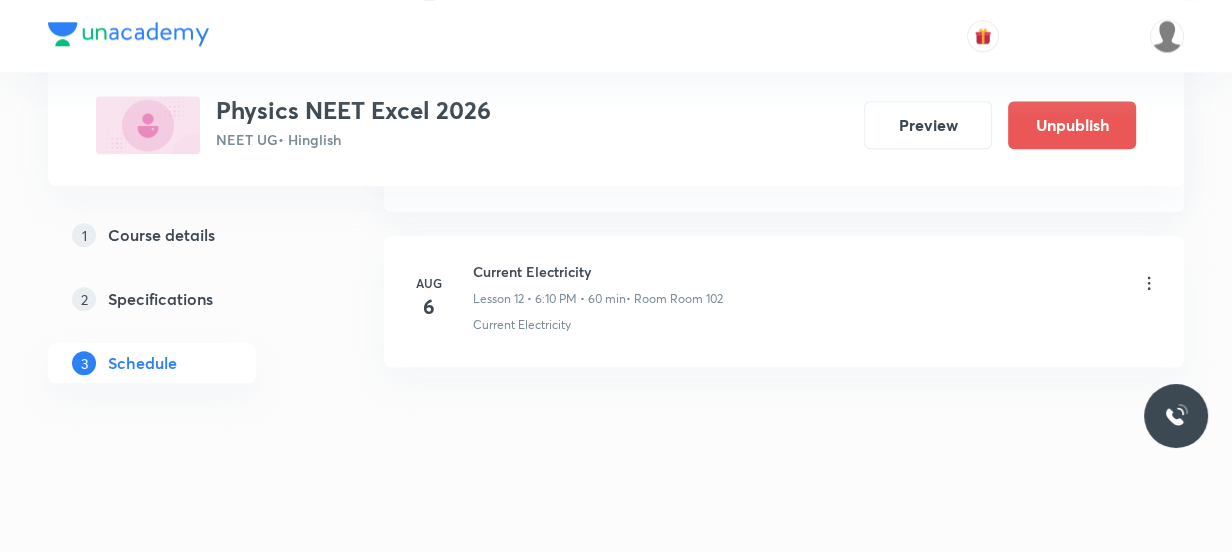 click on "Schedule 12  classes Add new session Jul 3 Electrostatics-2 Lesson 1 • 6:10 PM • 60 min  • Room Room 102 Electrostatics Jul 23 Capacitance Lesson 2 • 6:10 PM • 60 min  • Room Room 102 Capacitance Jul 24 Capacitance Lesson 3 • 6:10 PM • 60 min  • Room Room 102 Capacitance Jul 25 Capacitance Lesson 4 • 5:05 PM • 60 min  • Room Room 102 Capacitance Jul 28 Capacitance Lesson 5 • 4:05 PM • 60 min  • Room Room 102 Capacitance Jul 29 Capacitance Lesson 6 • 6:10 PM • 60 min  • Room Room 102 Capacitance Jul 30 Capacitance Lesson 7 • 6:10 PM • 60 min  • Room Room 102 Capacitance Jul 31 Capacitance Lesson 8 • 6:10 PM • 60 min  • Room Room 102 Capacitance Aug 1 Capacitance Lesson 9 • 5:05 PM • 60 min  • Room Room 102 Capacitance Aug 4 Current Electricity Lesson 10 • 4:07 PM • 50 min  • Room Room 102 Current Electricity Aug 5 Current Electricity Lesson 11 • 6:10 PM • 60 min  • Room Room 102 Current Electricity Aug 6 Current Electricity" at bounding box center [784, -566] 